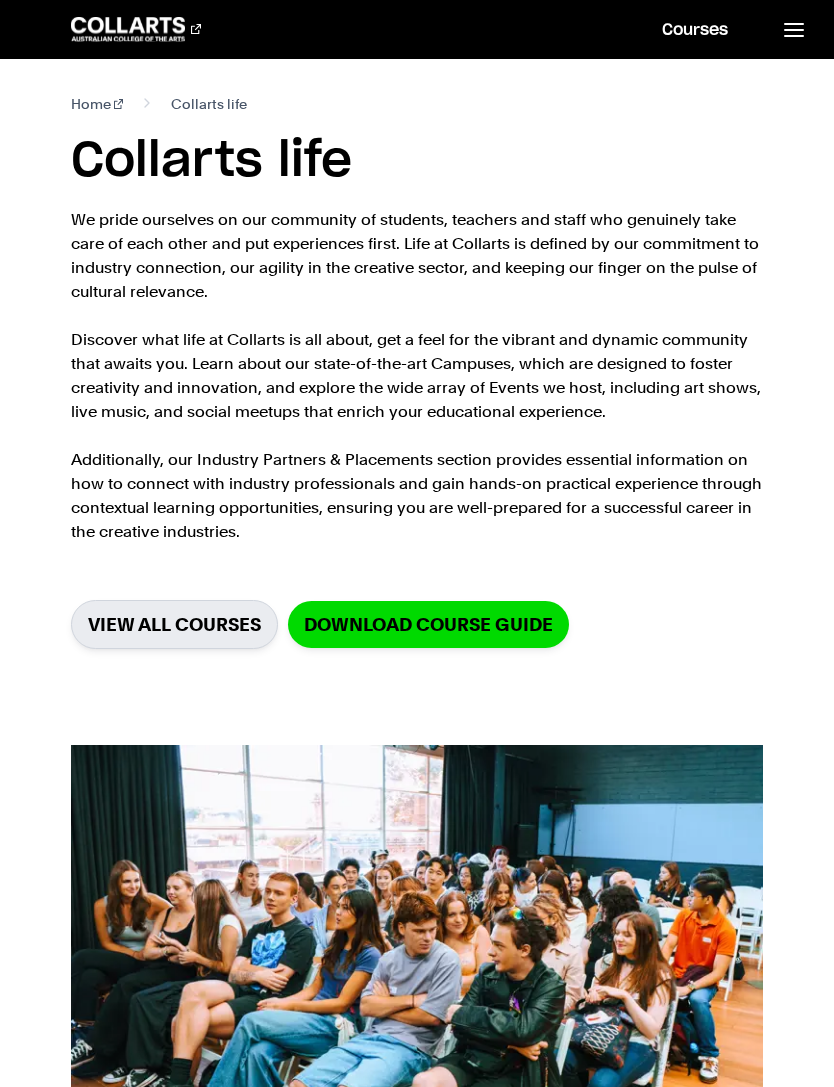 scroll, scrollTop: 0, scrollLeft: 0, axis: both 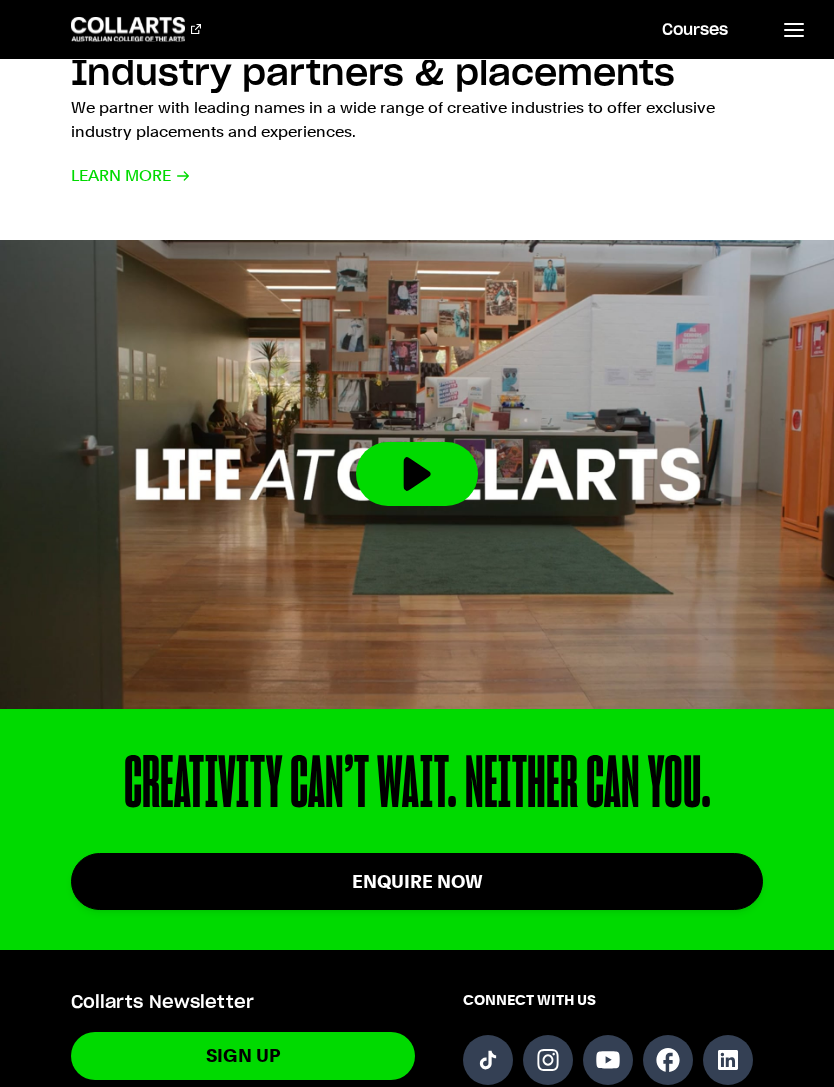 click at bounding box center (417, 474) 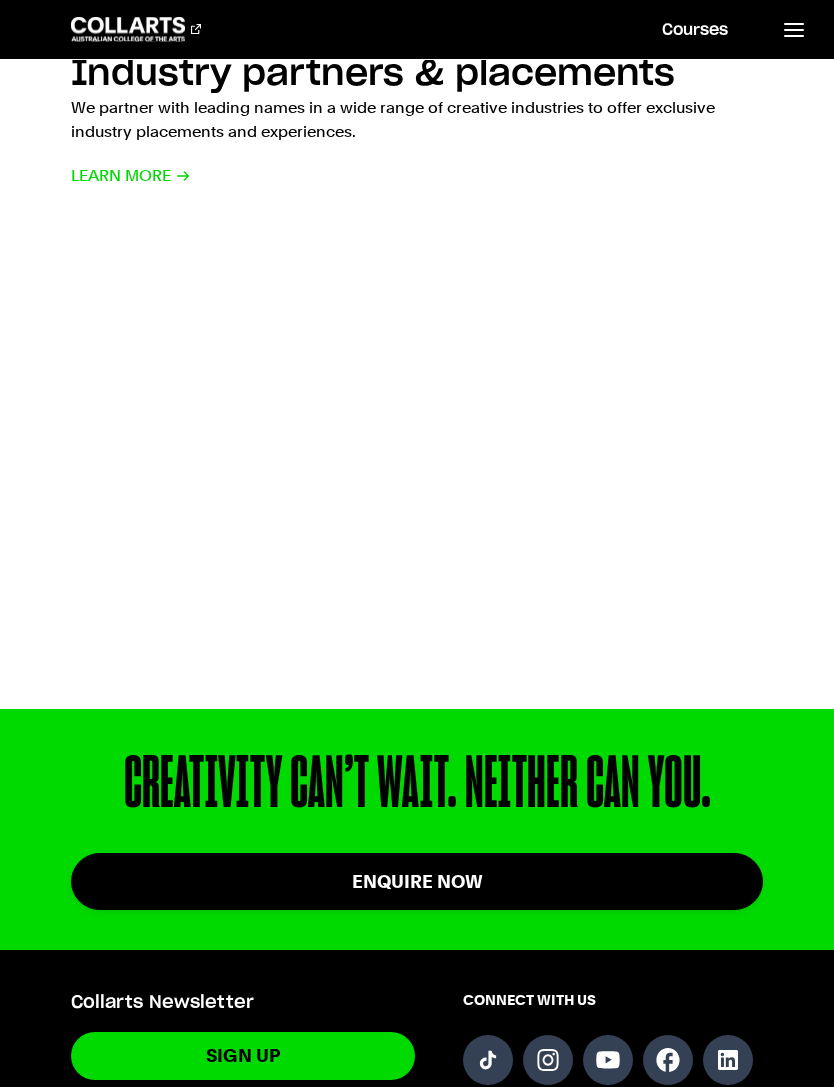 click on "CREATIVITY CAN’T WAIT. NEITHER CAN YOU." at bounding box center [417, 785] 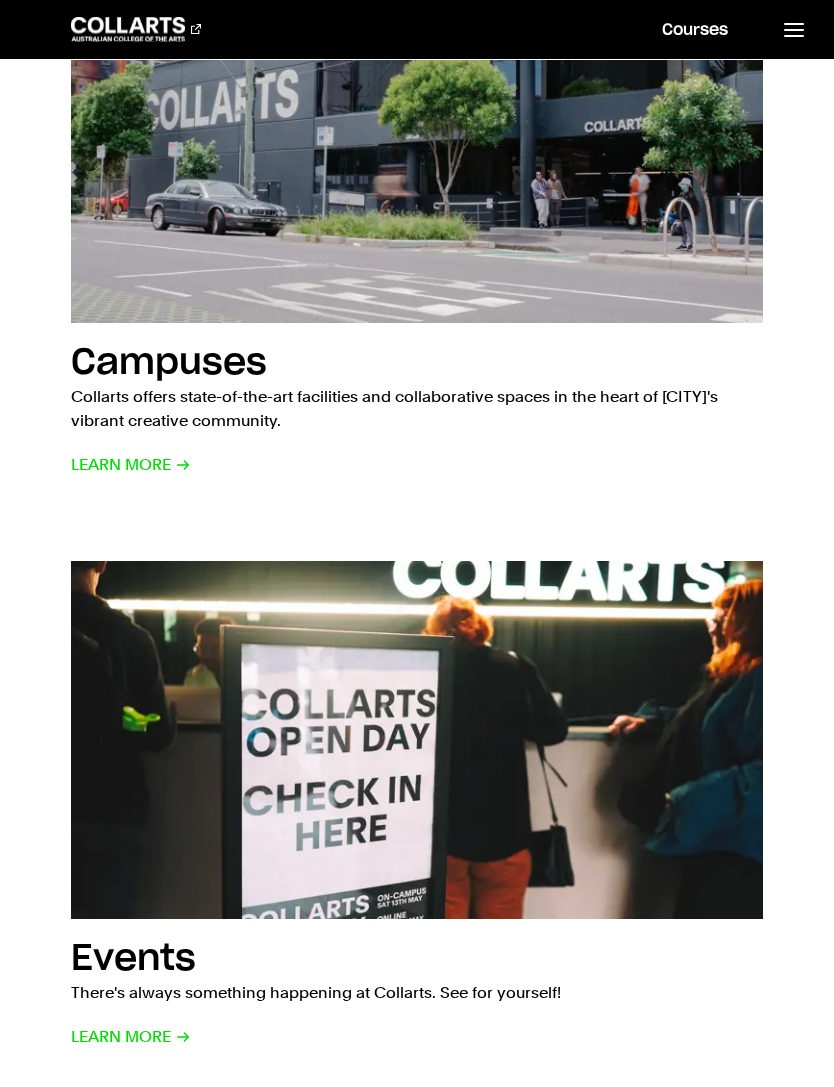 scroll, scrollTop: 1349, scrollLeft: 0, axis: vertical 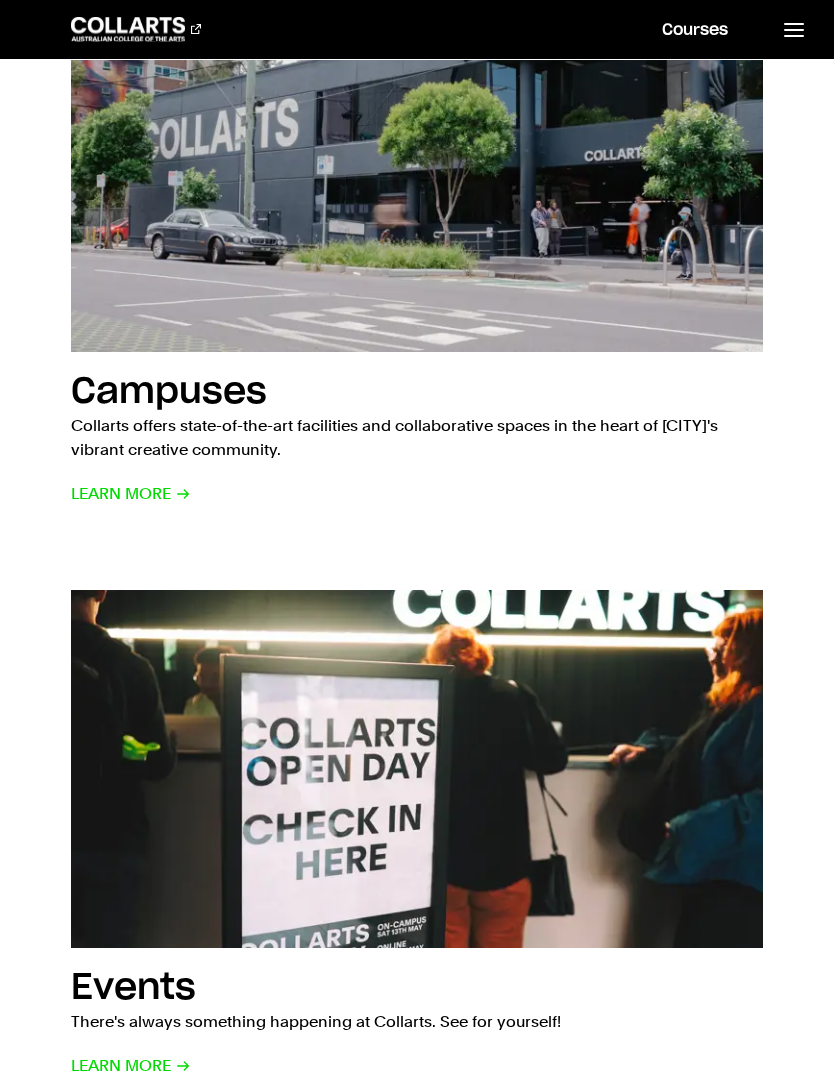 click at bounding box center (793, 29) 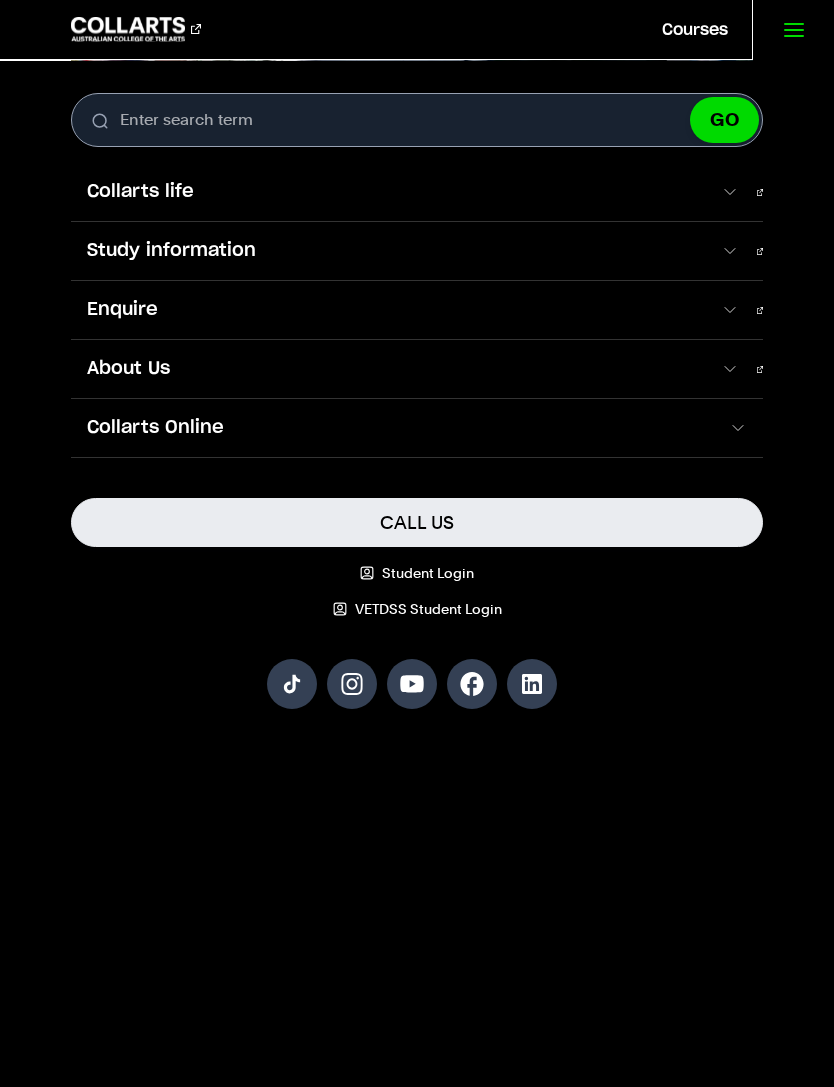 click on "Courses" at bounding box center (695, 29) 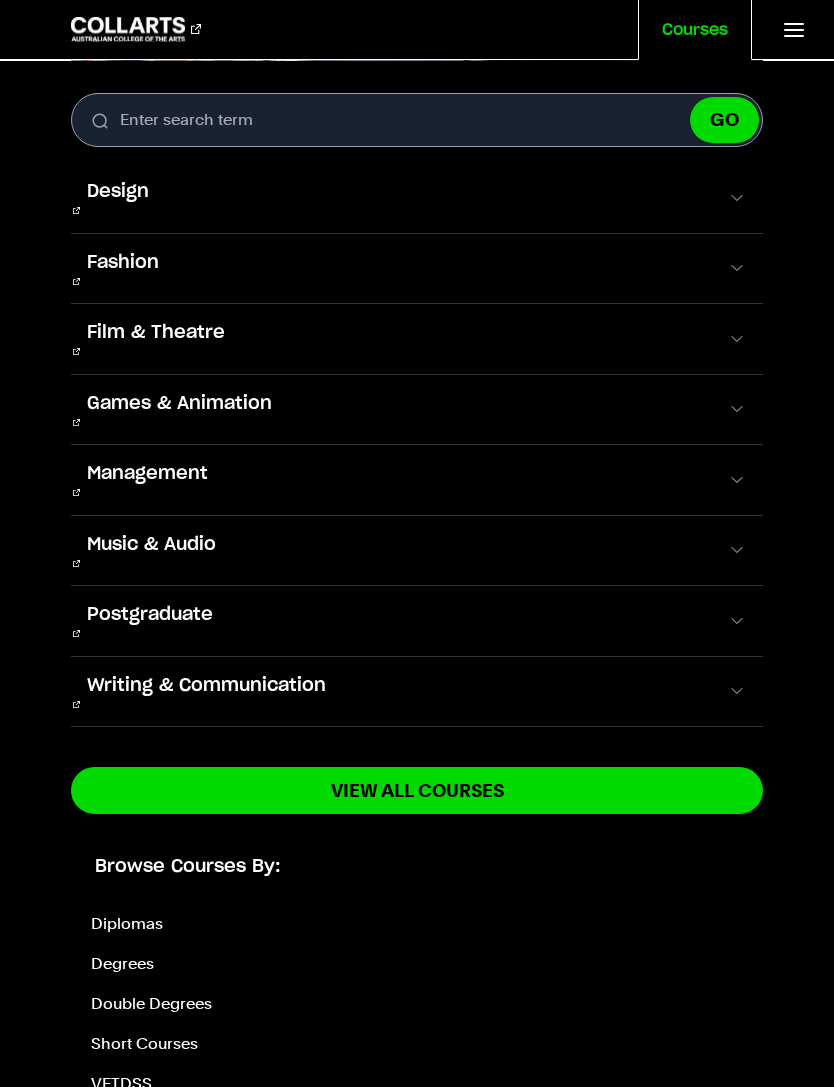 click on "Fashion" at bounding box center [417, 269] 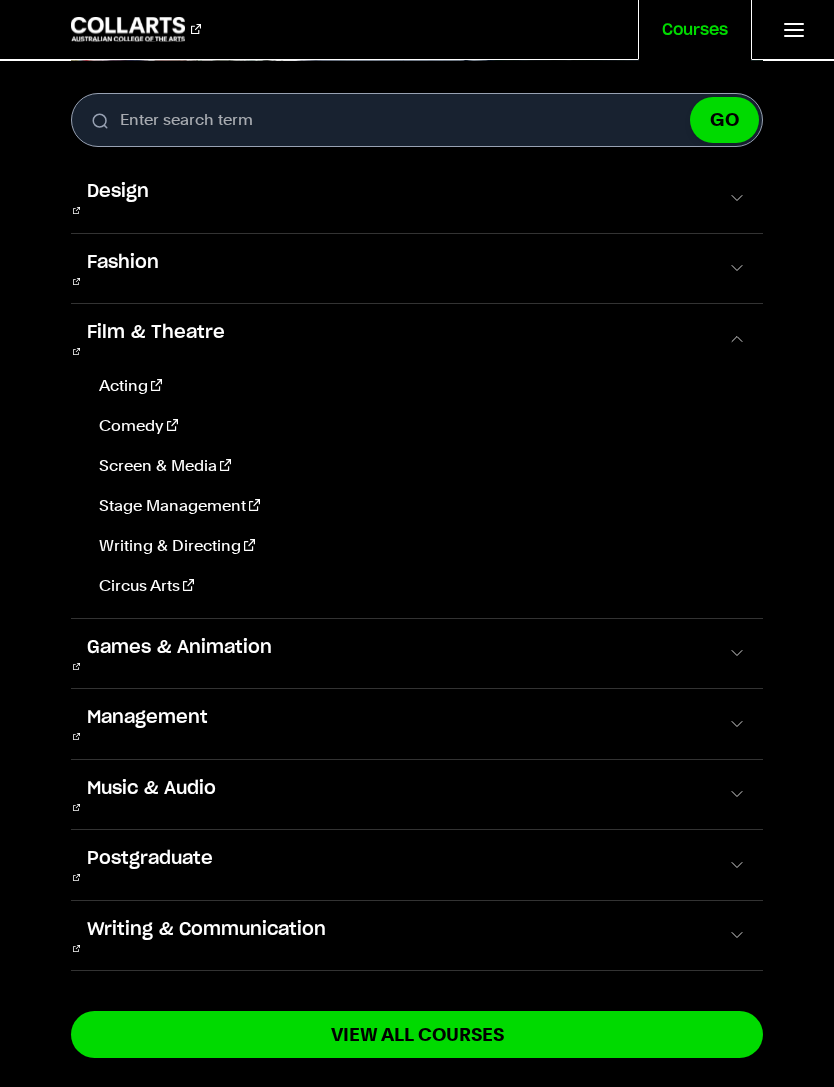 click on "Screen & Media" at bounding box center [419, 466] 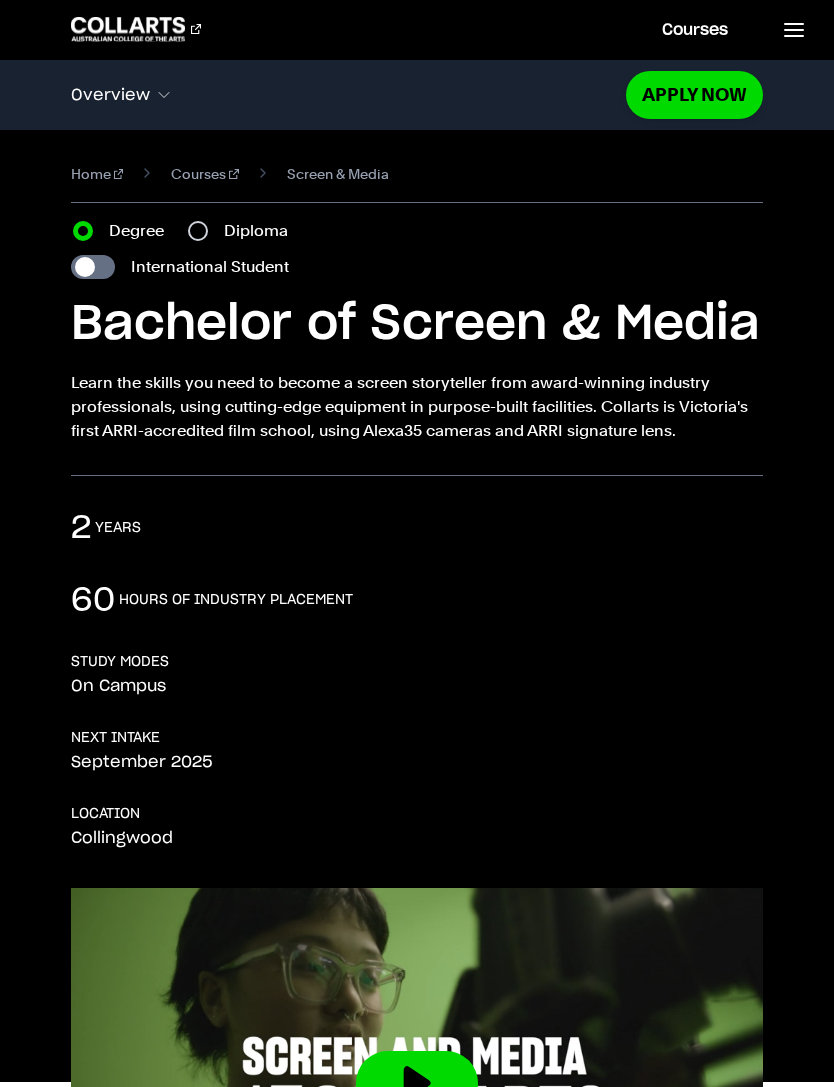 scroll, scrollTop: 0, scrollLeft: 0, axis: both 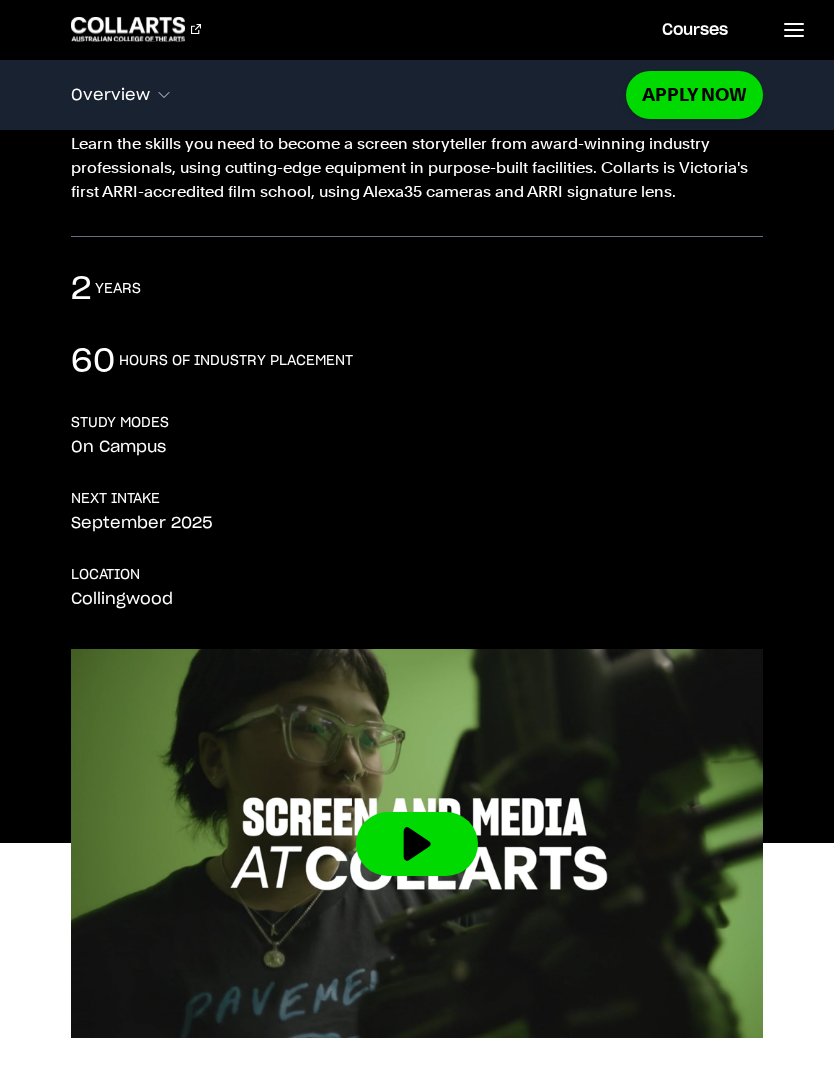 click at bounding box center [417, 844] 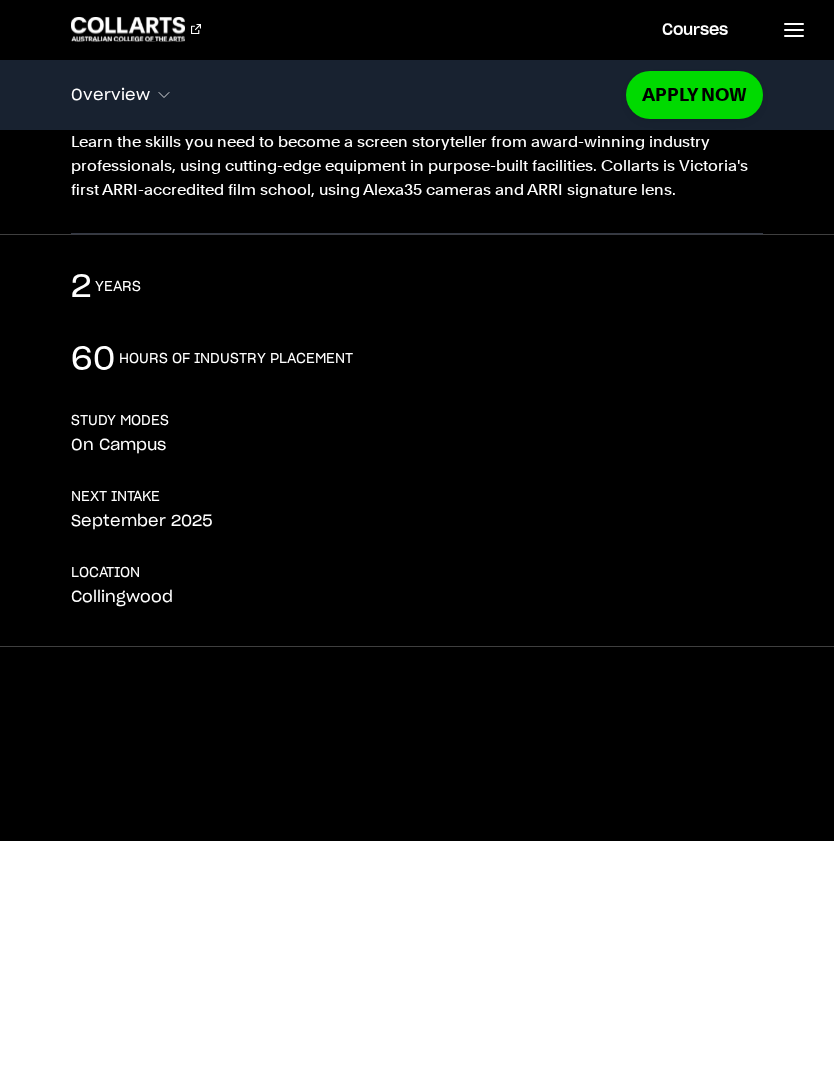 scroll, scrollTop: 242, scrollLeft: 0, axis: vertical 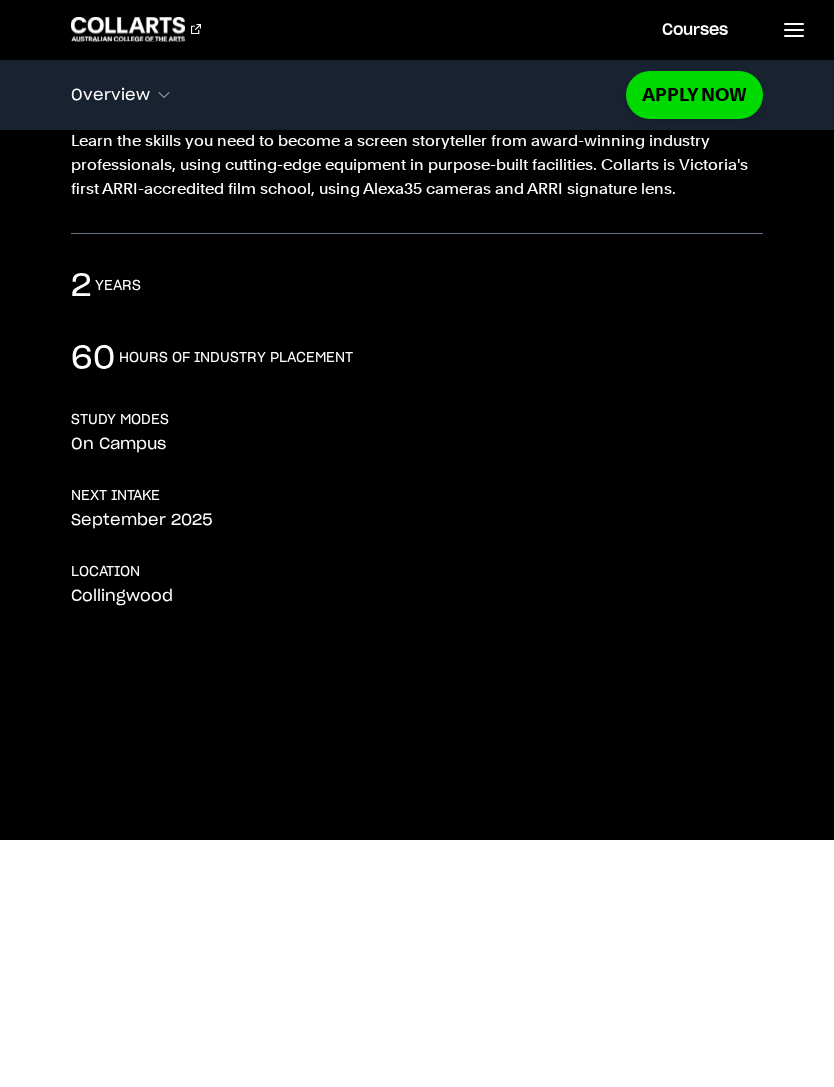 click on "[AGE]
years
60
hours of industry placement
STUDY MODES
On Campus
NEXT INTAKE
September [YEAR]
LOCATION
[CITY]" at bounding box center (417, 456) 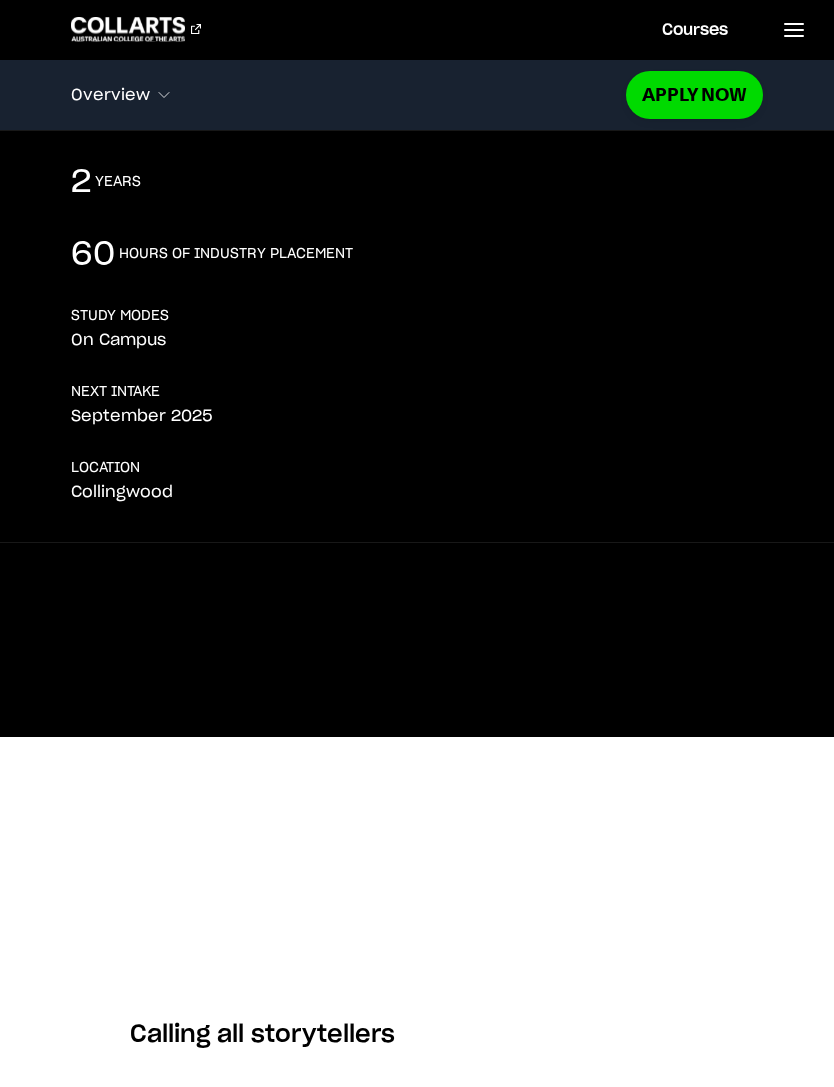 scroll, scrollTop: 329, scrollLeft: 0, axis: vertical 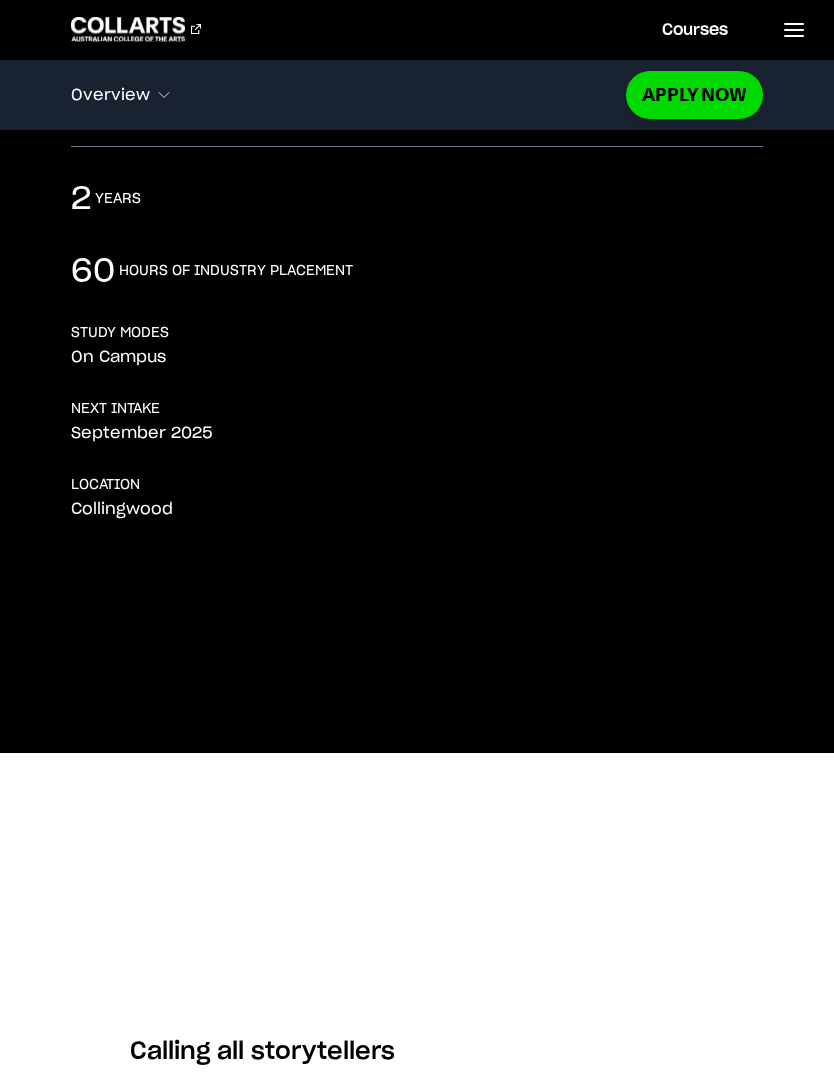click on "LOCATION
[CITY]" at bounding box center [417, 497] 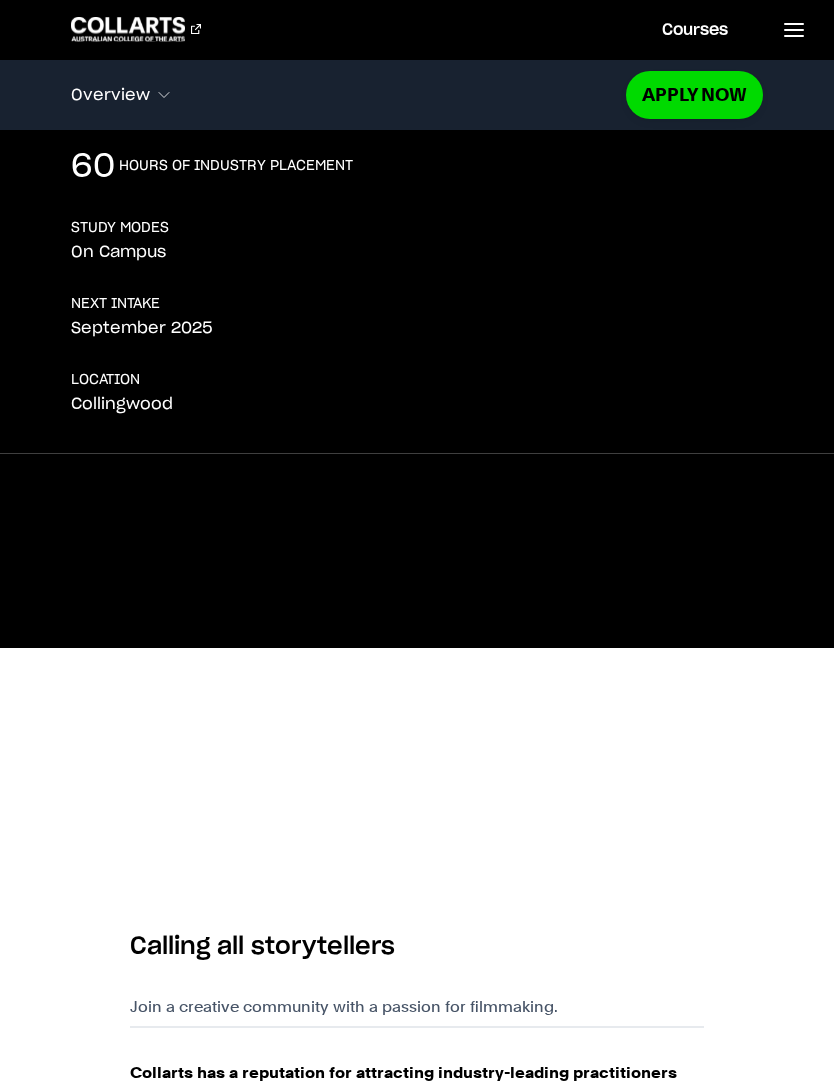 scroll, scrollTop: 435, scrollLeft: 0, axis: vertical 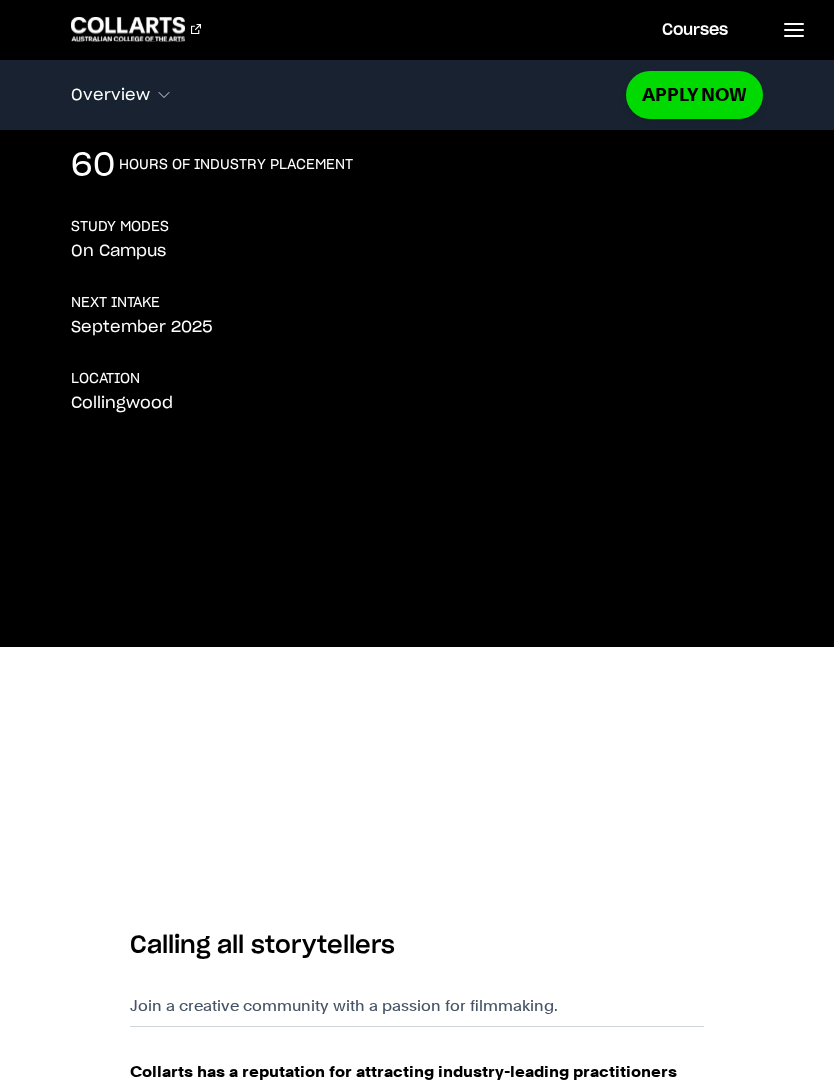 click at bounding box center [793, 29] 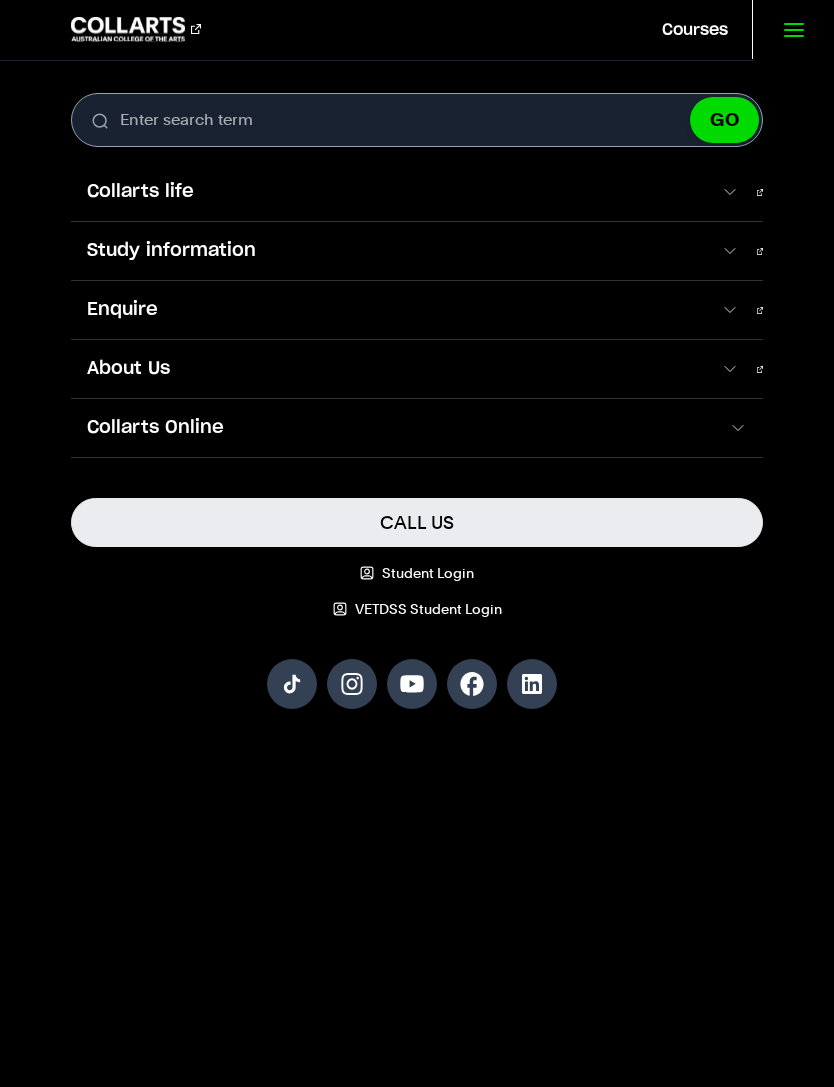 click at bounding box center (729, 251) 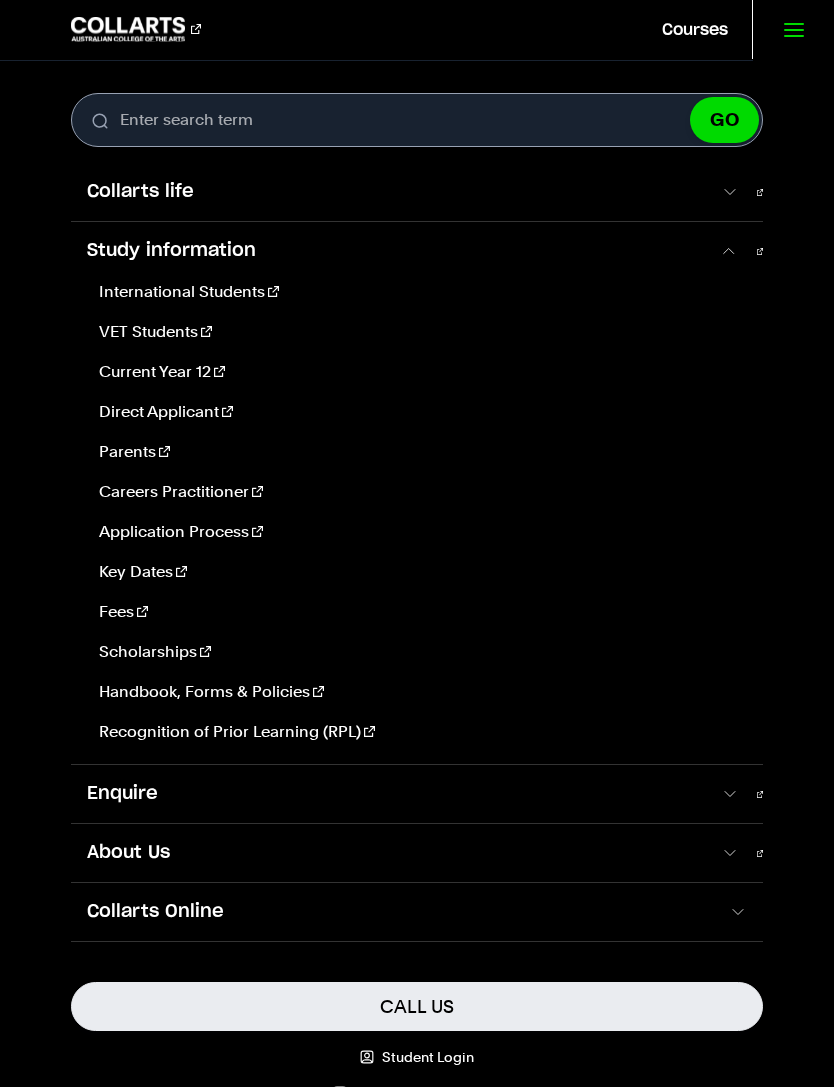 click at bounding box center [729, 251] 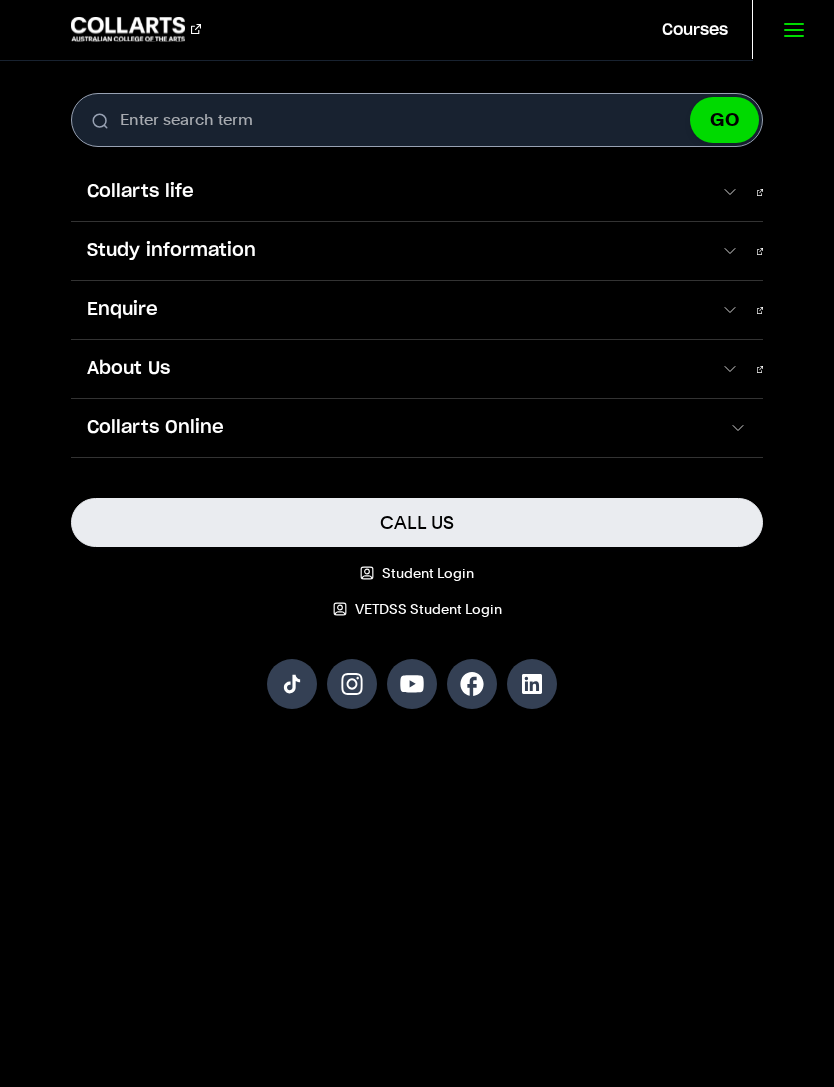 click at bounding box center [729, 192] 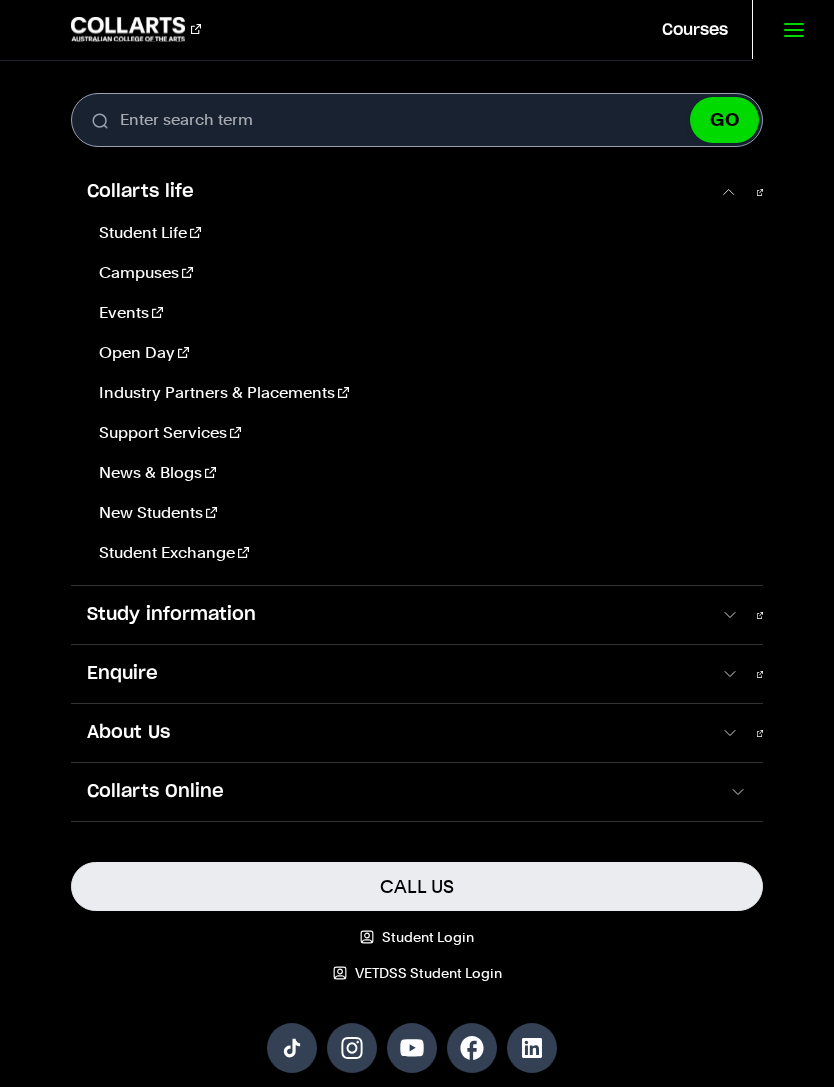 click on "Courses" at bounding box center [695, 29] 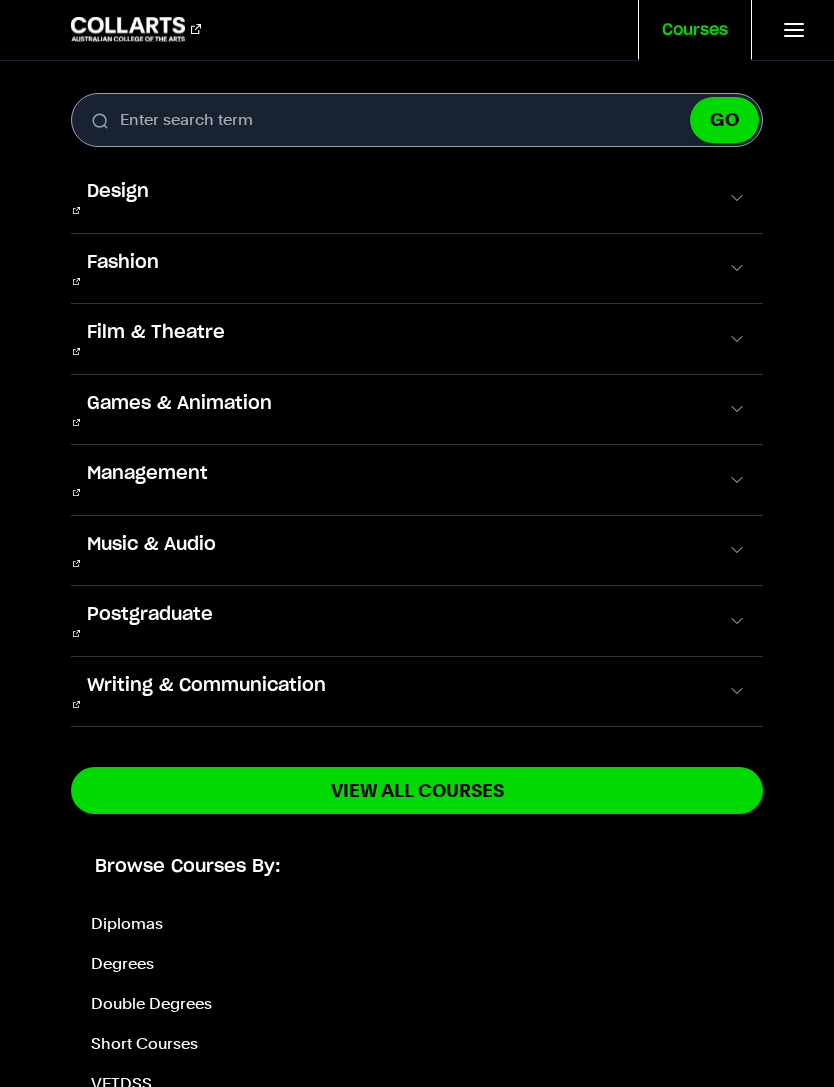 click at bounding box center (737, 339) 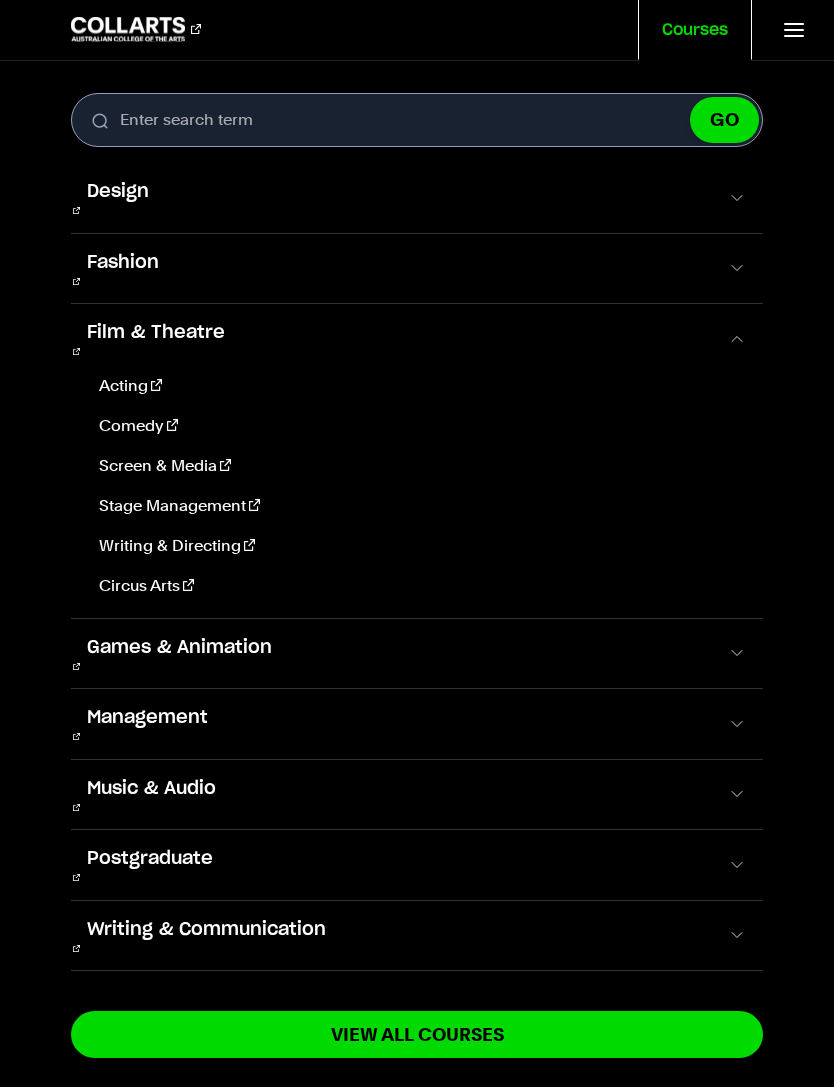 click on "Acting" at bounding box center [419, 386] 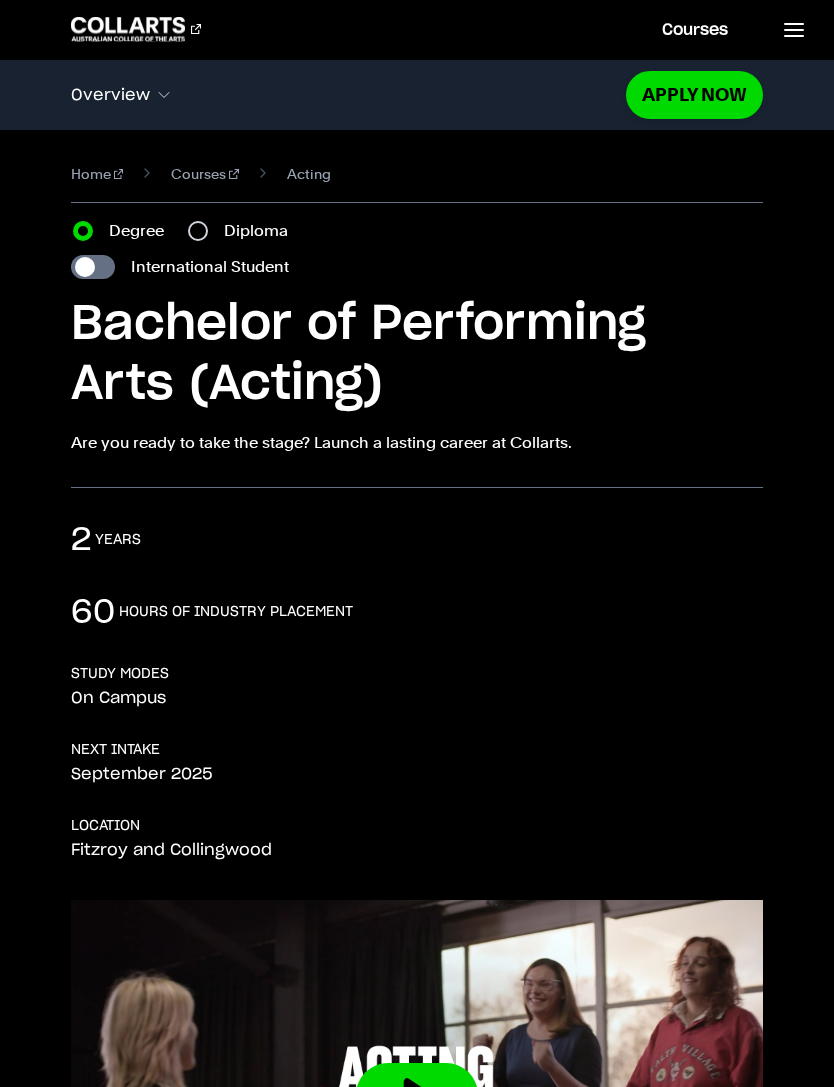 scroll, scrollTop: 0, scrollLeft: 0, axis: both 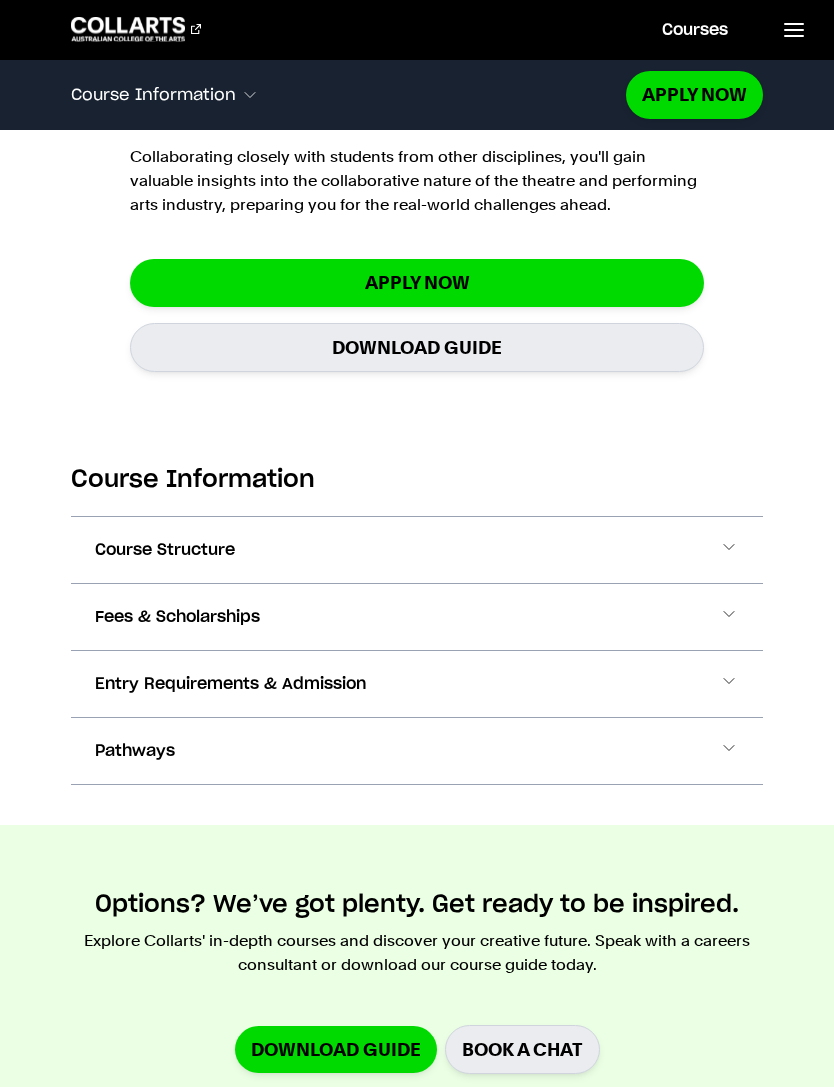 click on "Fees & Scholarships" at bounding box center [417, 617] 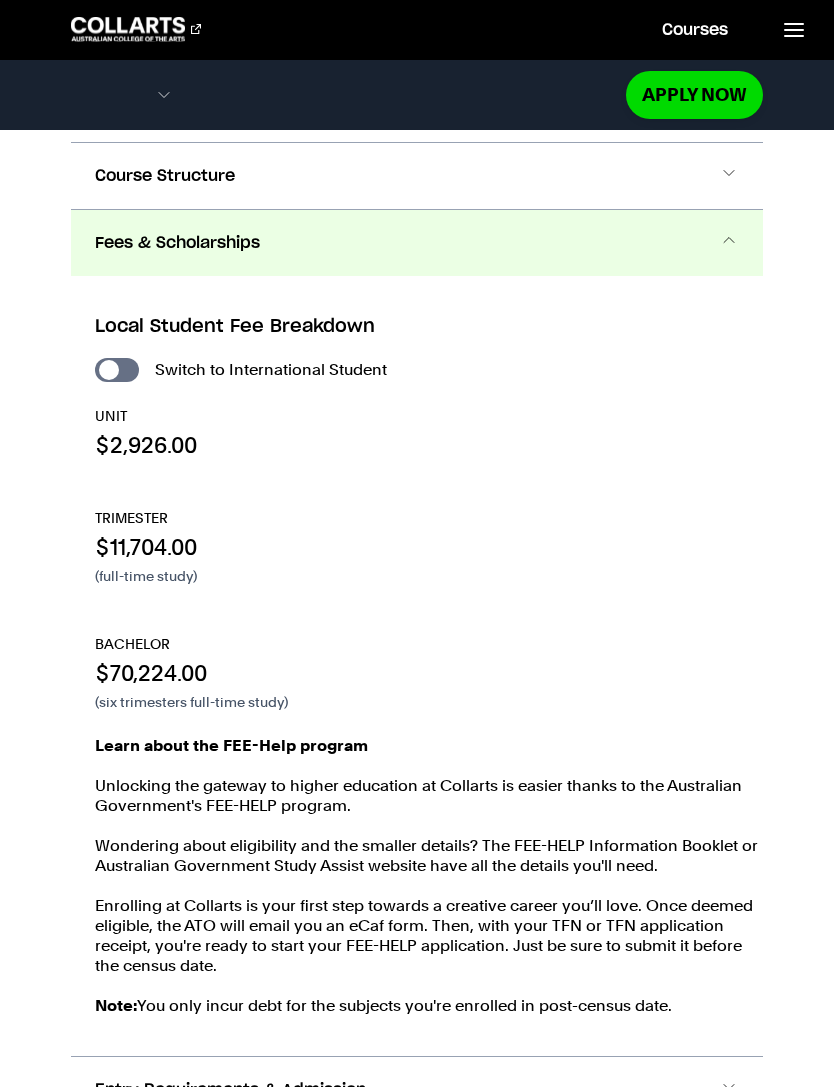 scroll, scrollTop: 1888, scrollLeft: 0, axis: vertical 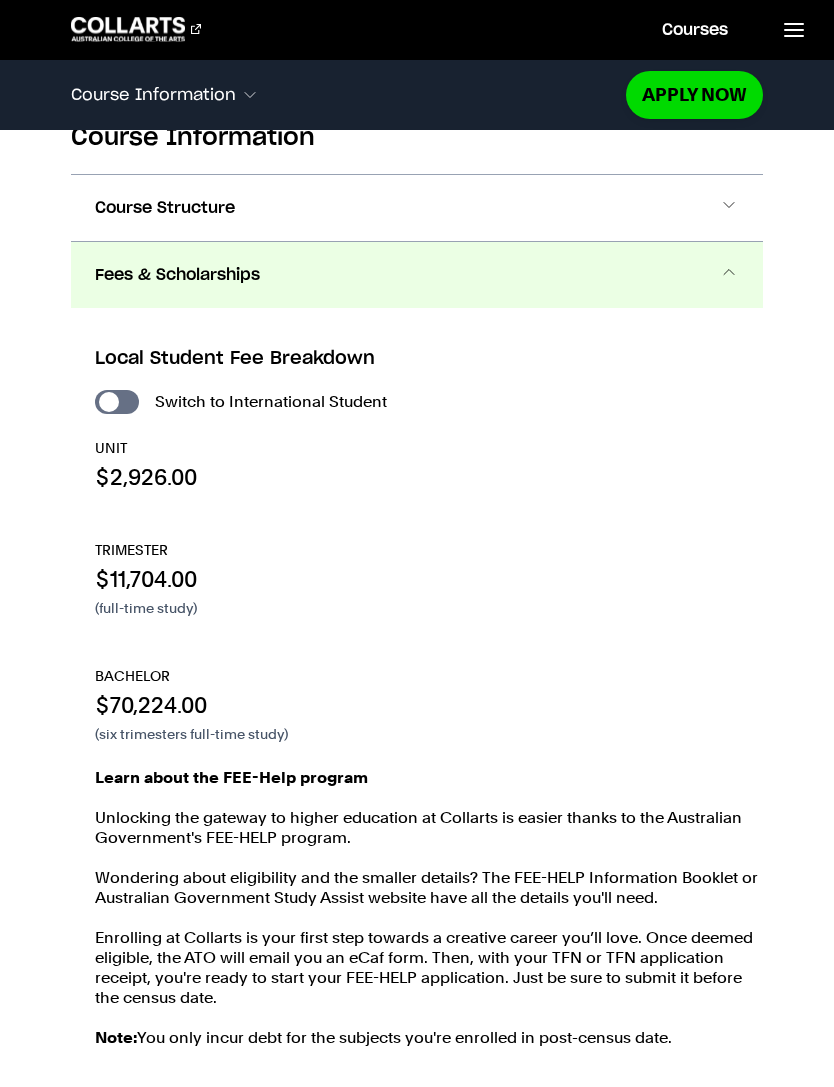 click on "Course Structure" at bounding box center [417, 208] 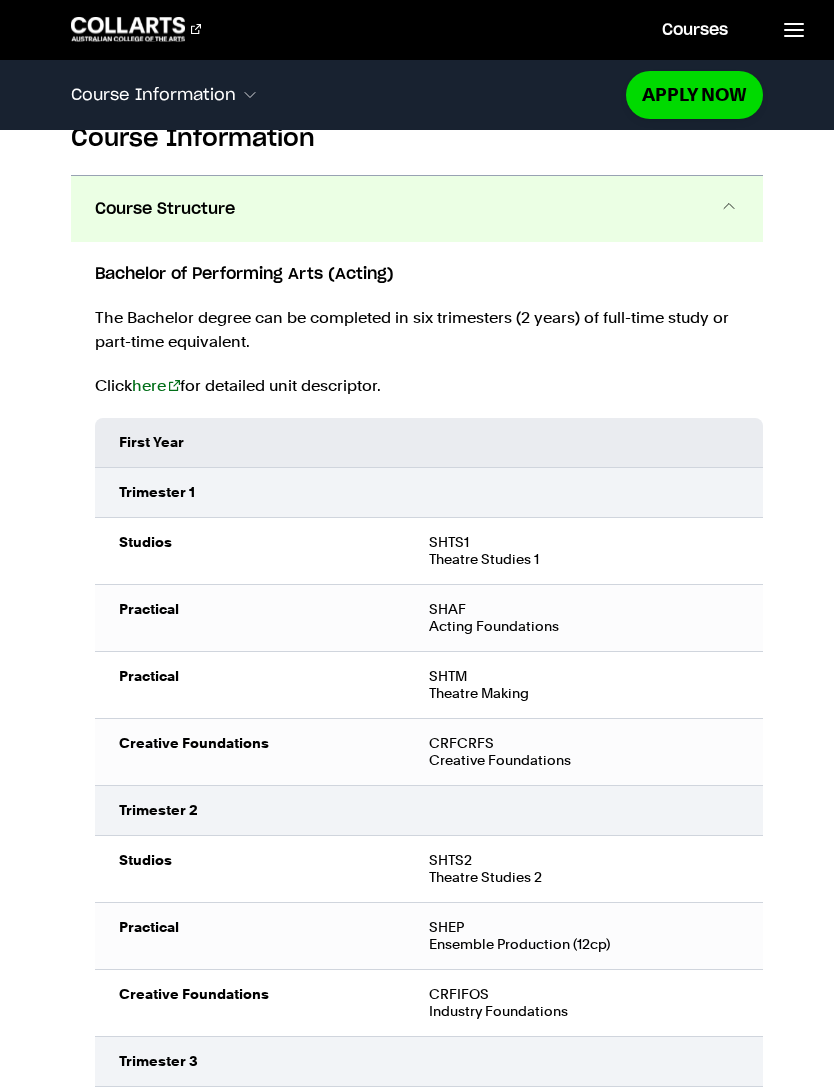 scroll, scrollTop: 1882, scrollLeft: 0, axis: vertical 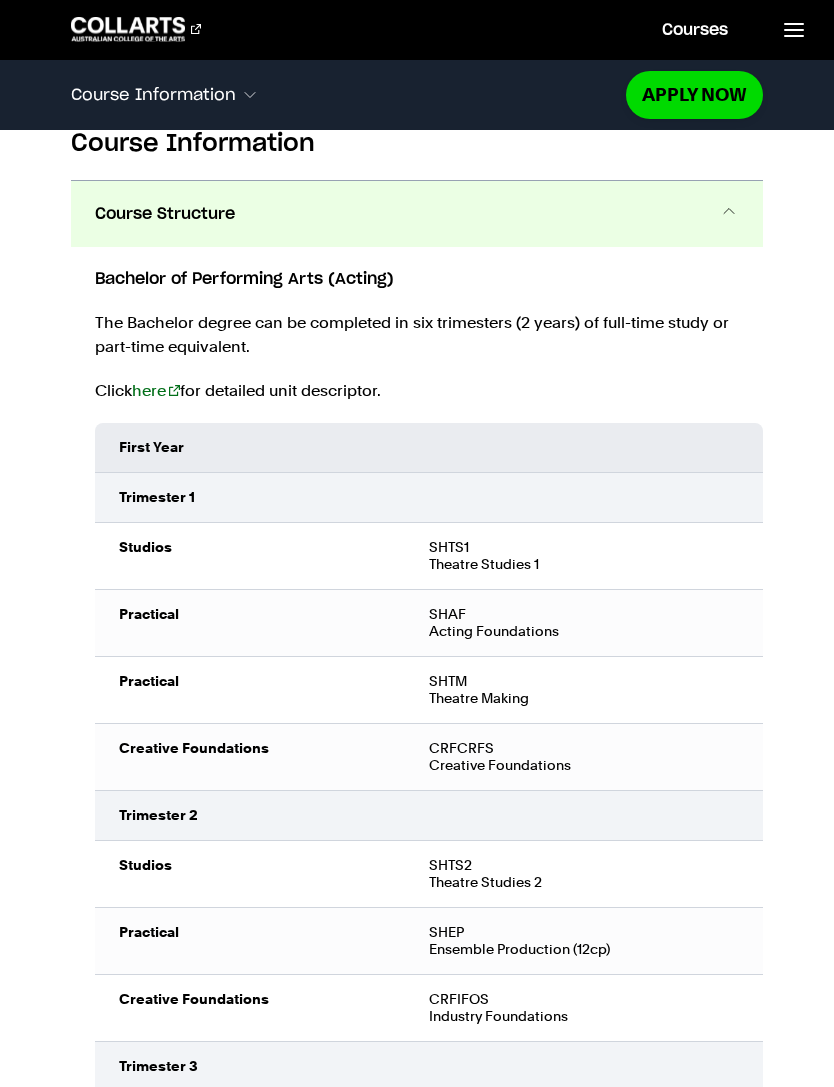 click on "Course Structure" at bounding box center [417, 214] 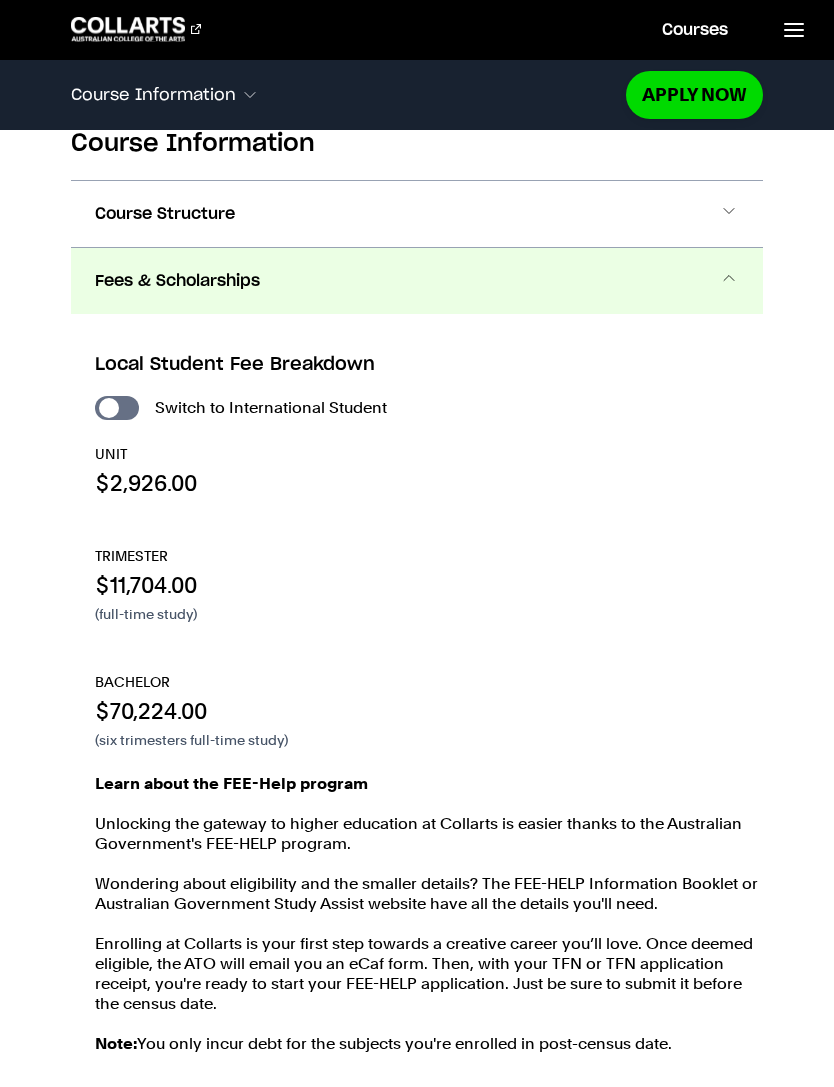 scroll, scrollTop: 1885, scrollLeft: 0, axis: vertical 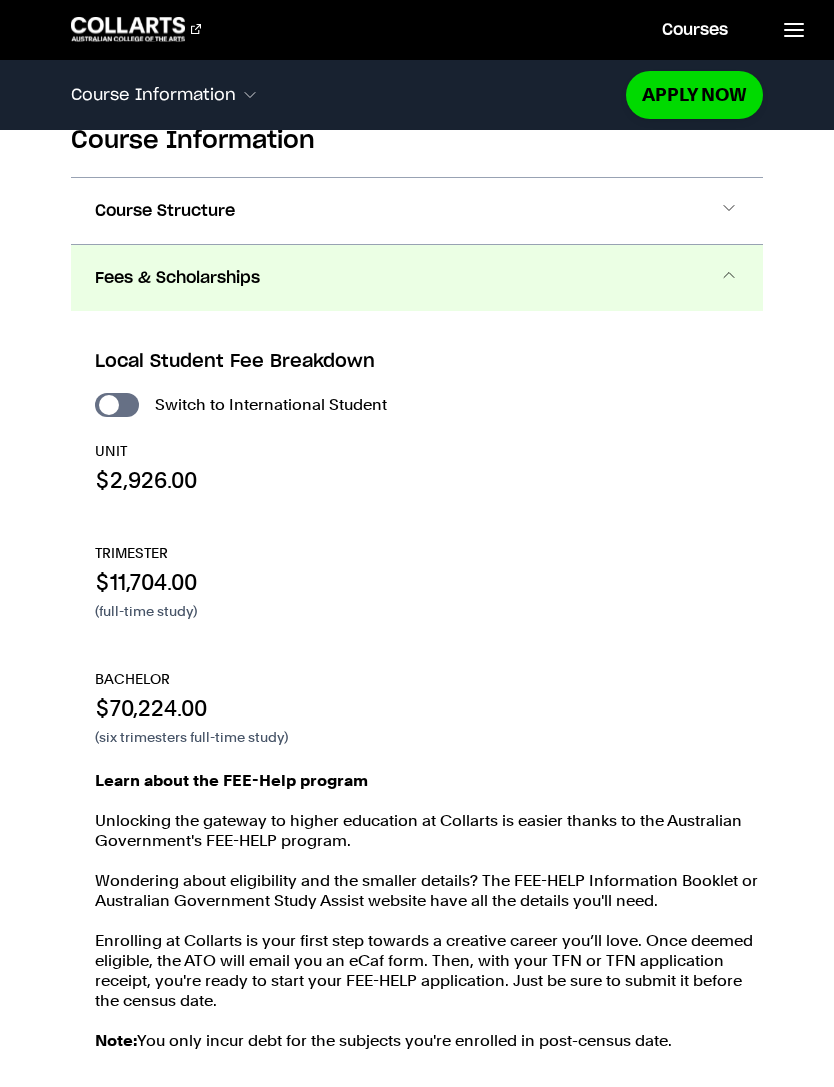 click on "Course Structure" at bounding box center (417, 211) 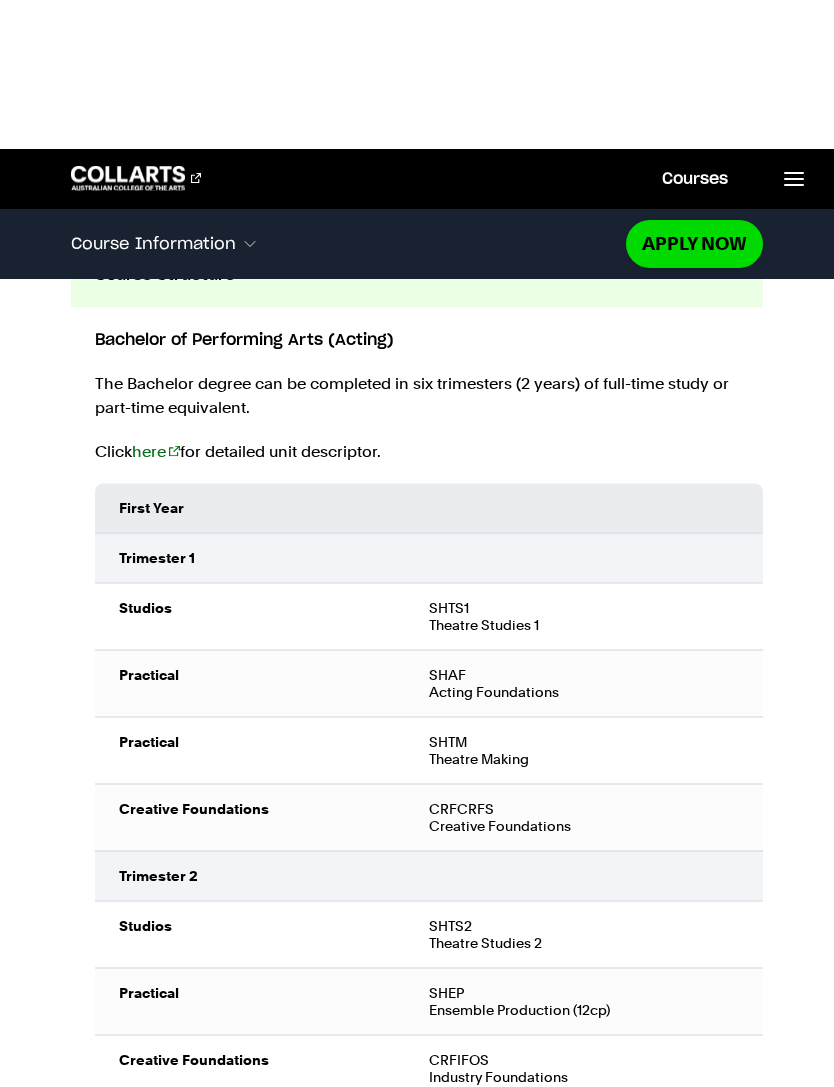 scroll, scrollTop: 1823, scrollLeft: 0, axis: vertical 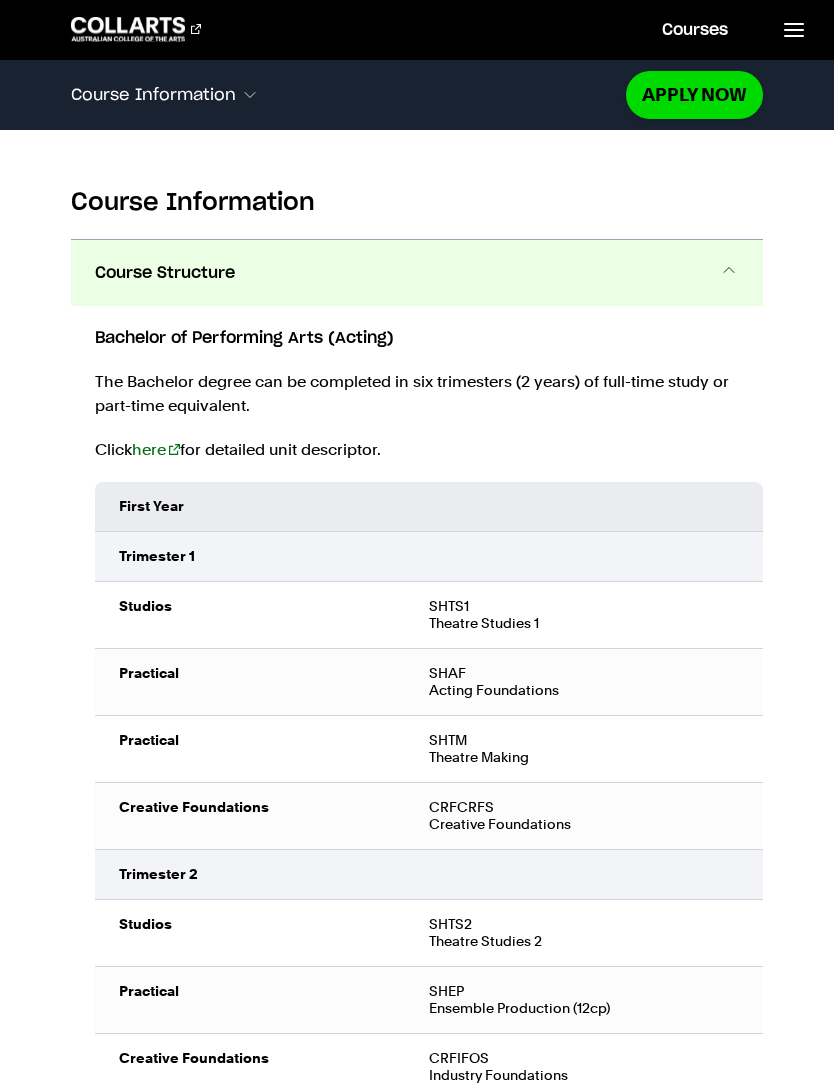 click on "Course Structure" at bounding box center [417, 273] 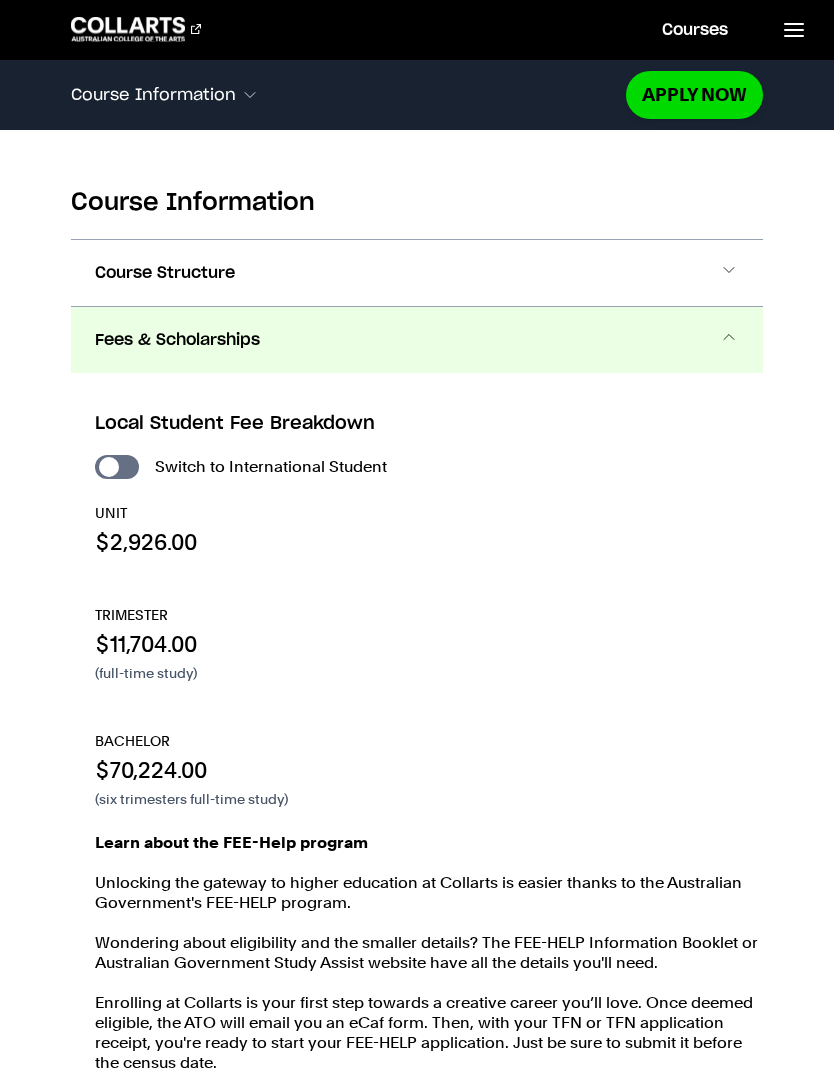 click on "Fees & Scholarships" at bounding box center [417, 340] 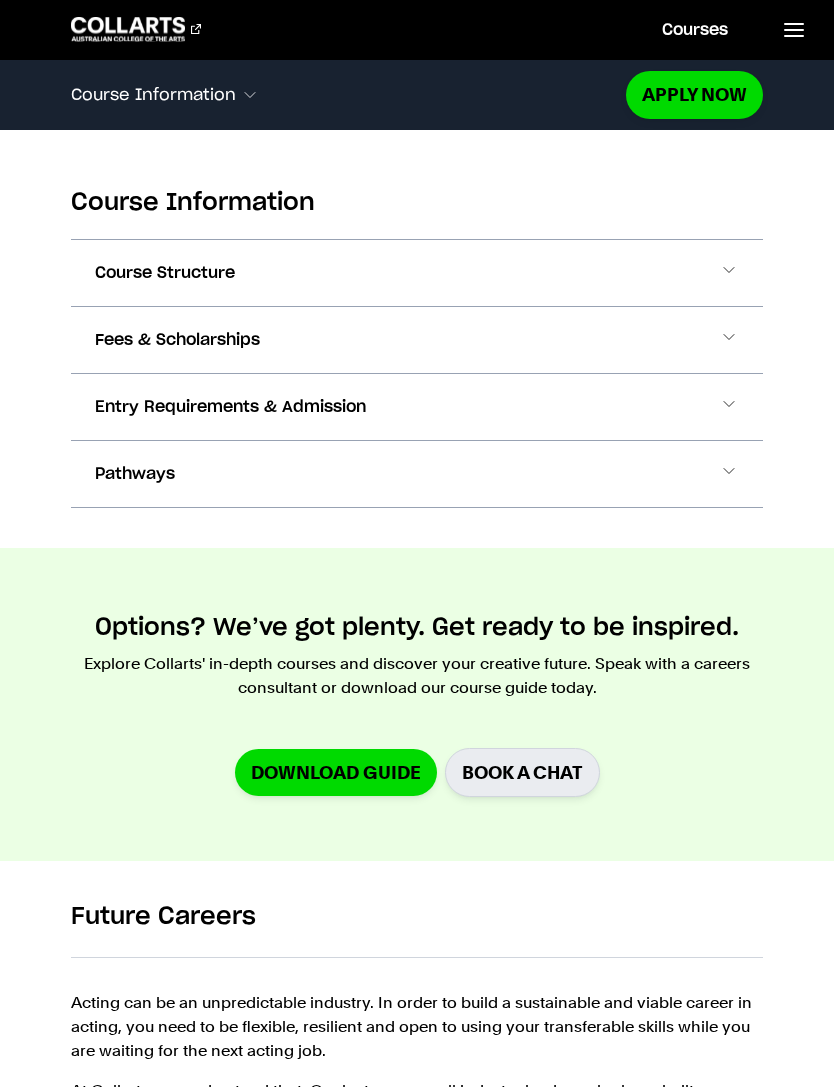 click on "Entry Requirements & Admission" at bounding box center [417, 407] 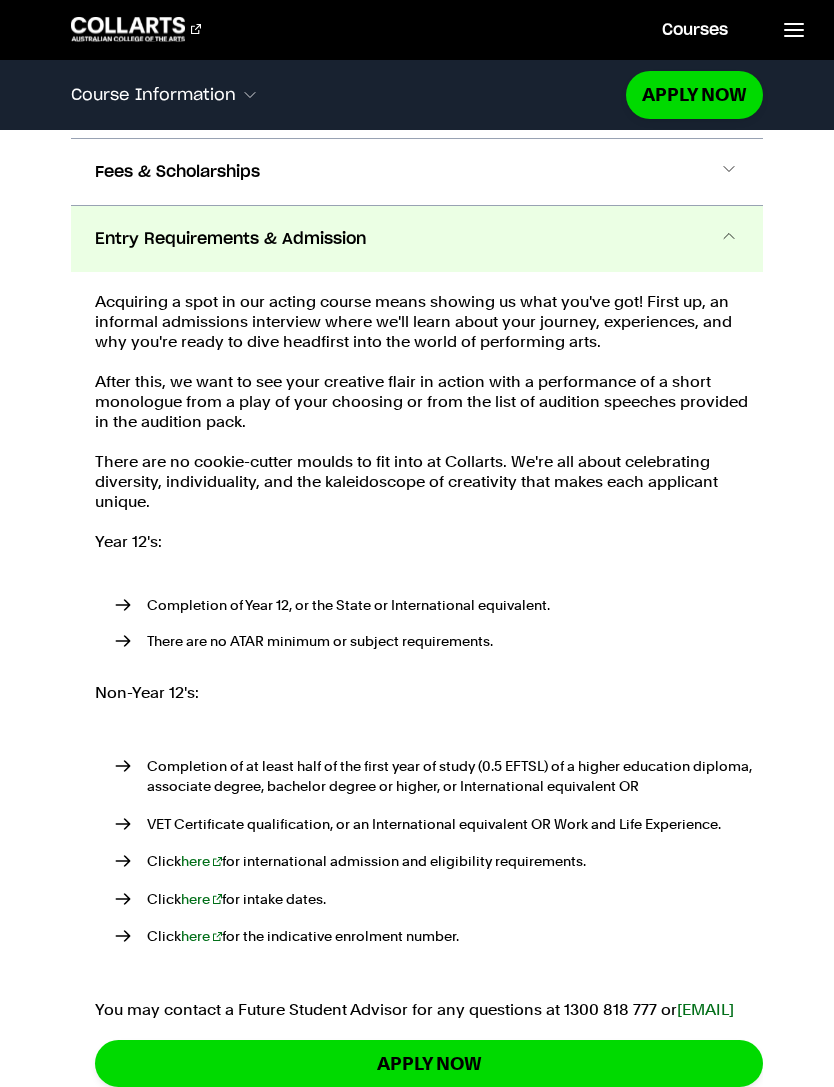 scroll, scrollTop: 2016, scrollLeft: 0, axis: vertical 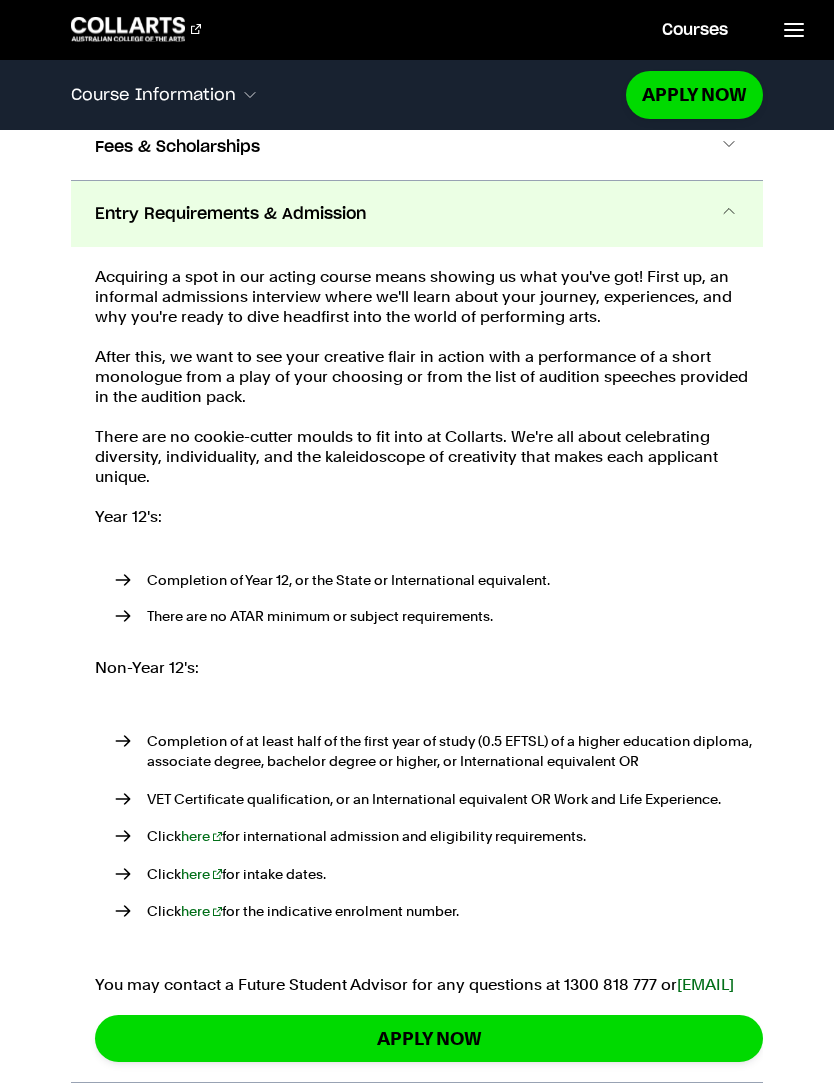 click on "Entry Requirements & Admission" at bounding box center (417, 214) 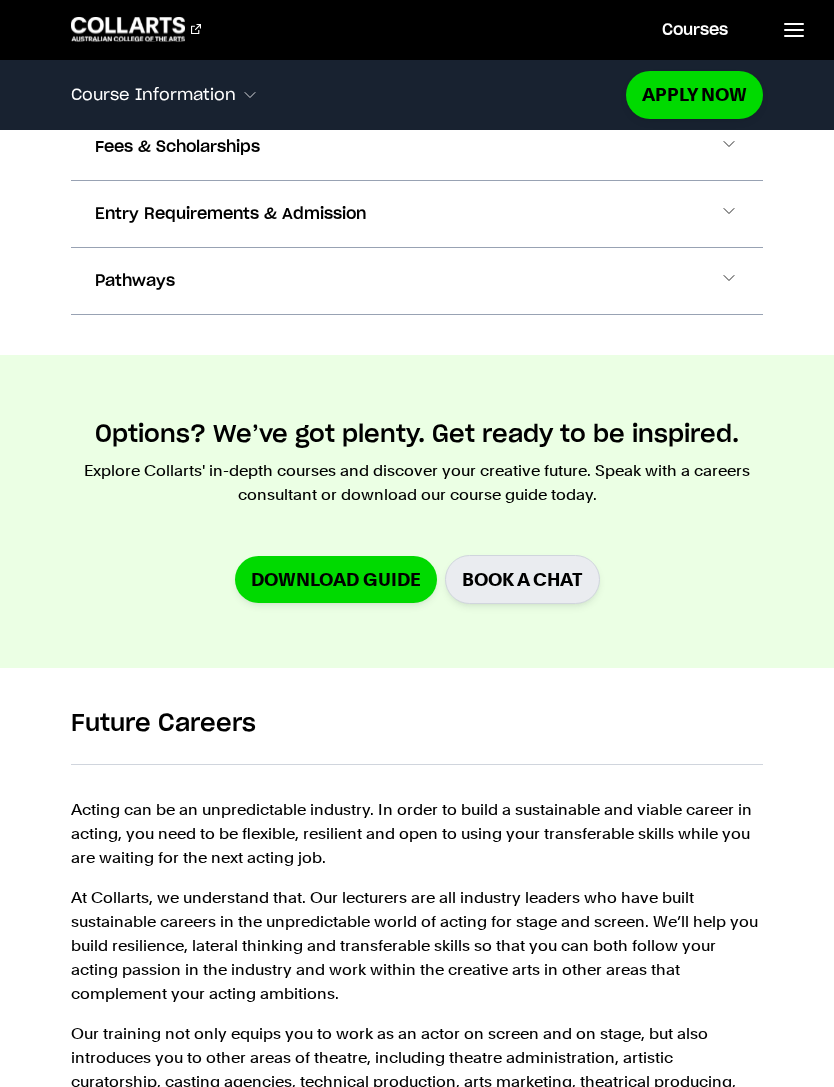 click on "Pathways" at bounding box center [417, 281] 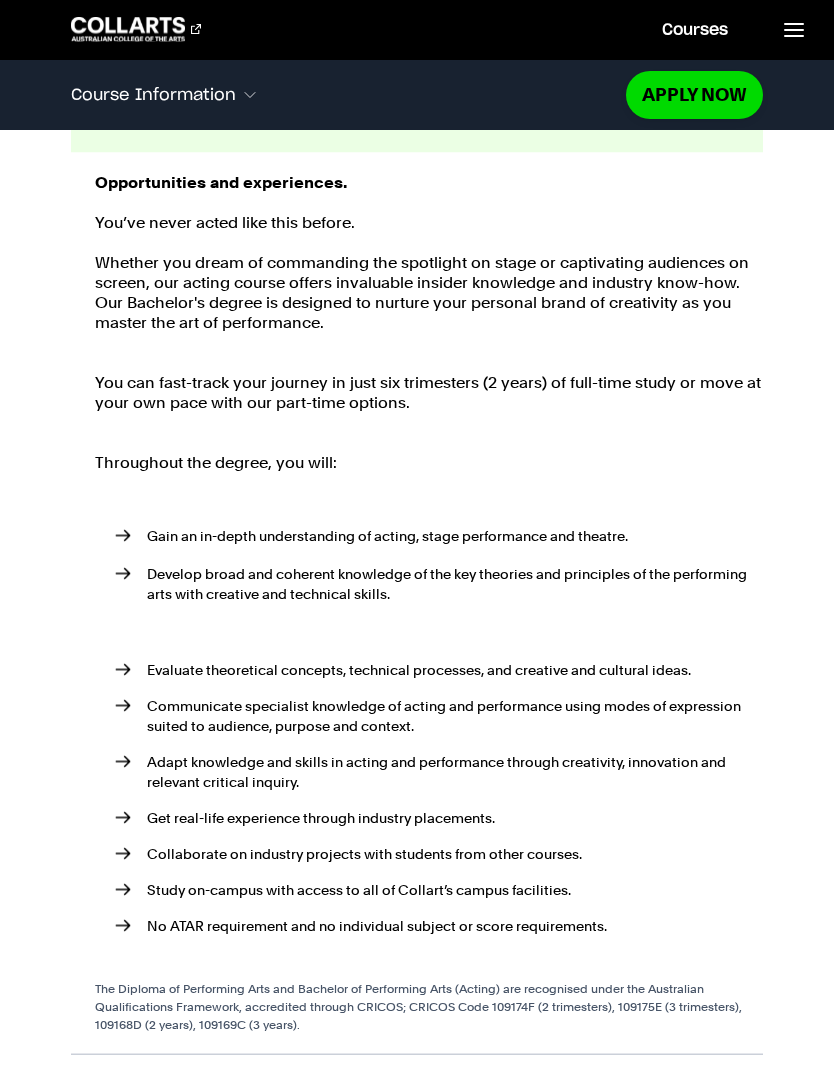scroll, scrollTop: 2178, scrollLeft: 0, axis: vertical 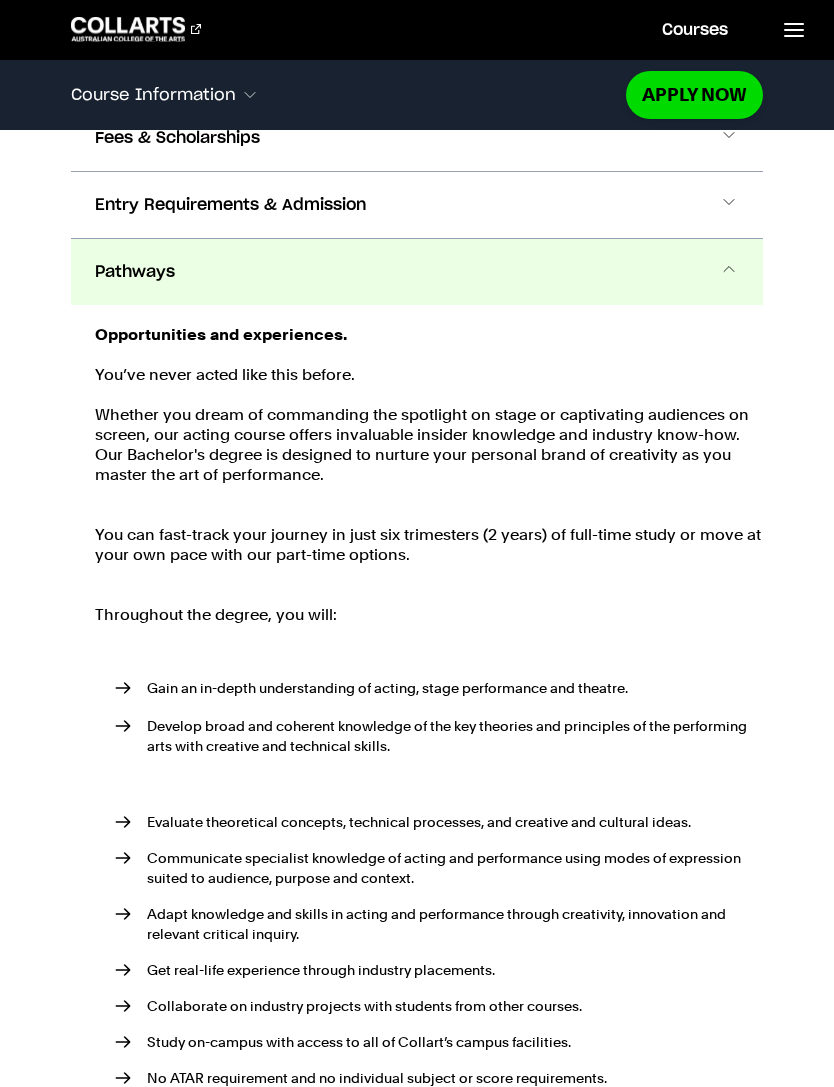 click on "Pathways" at bounding box center [417, 272] 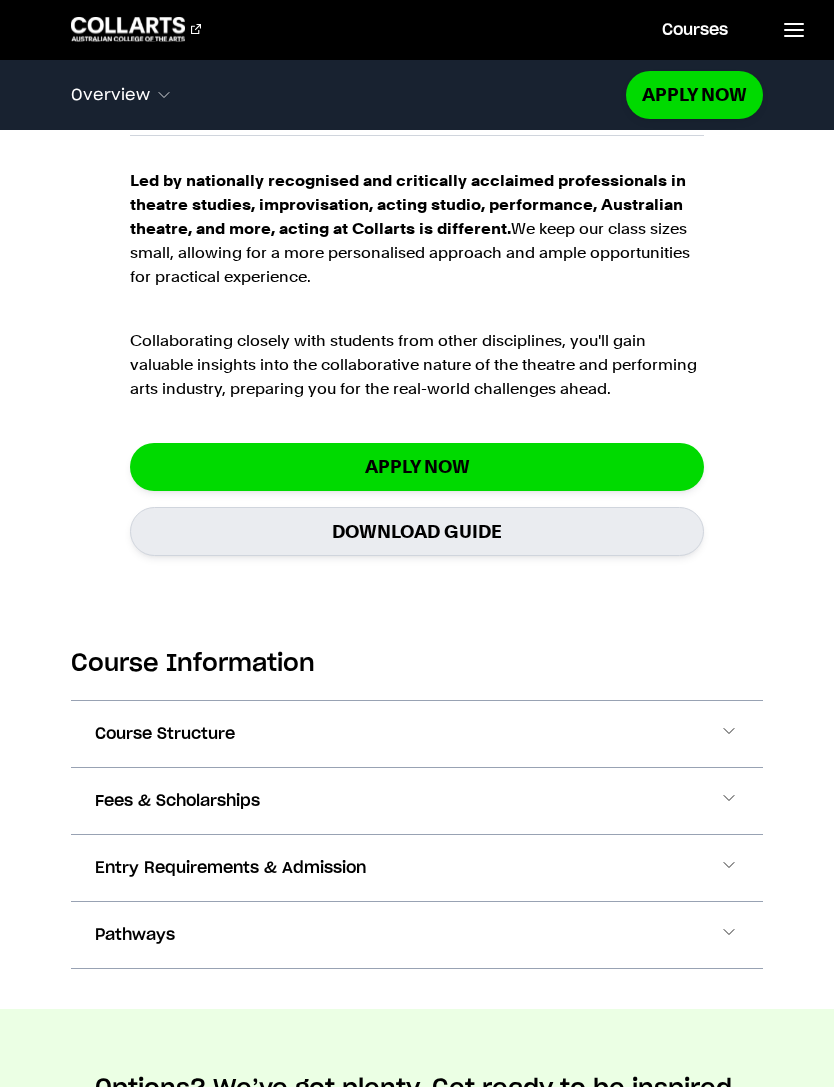 scroll, scrollTop: 1747, scrollLeft: 0, axis: vertical 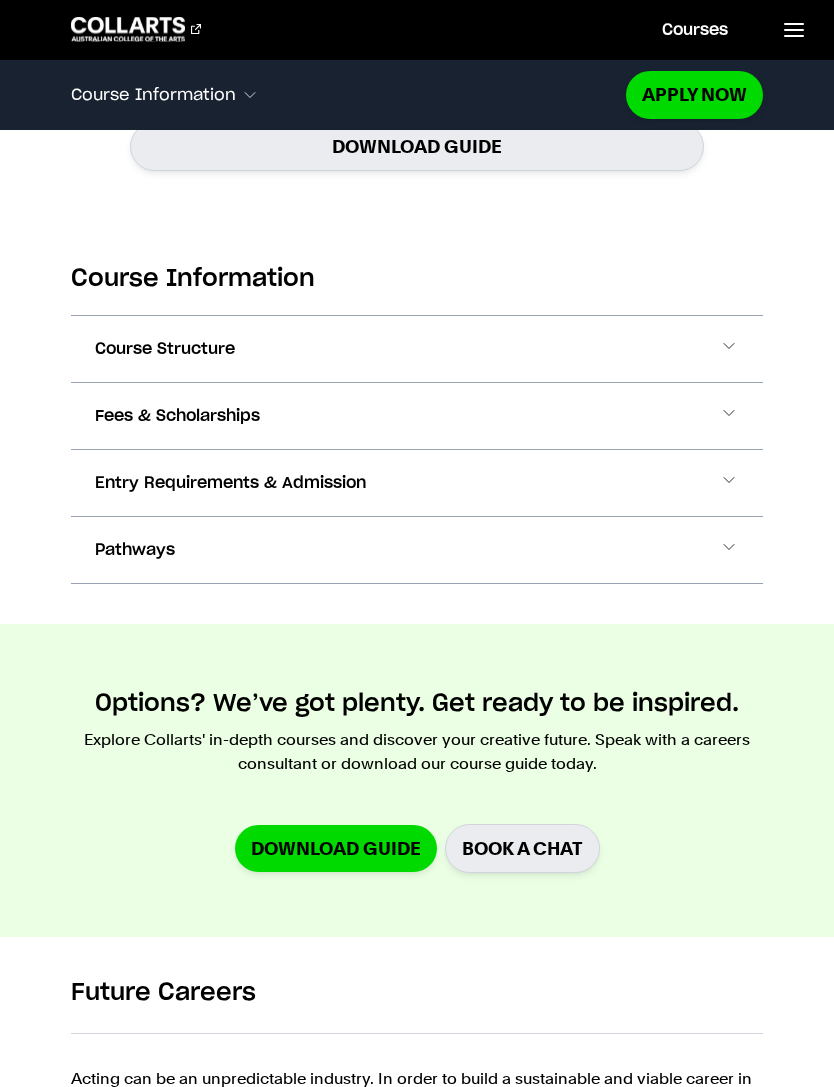 click on "Pathways" at bounding box center (417, 550) 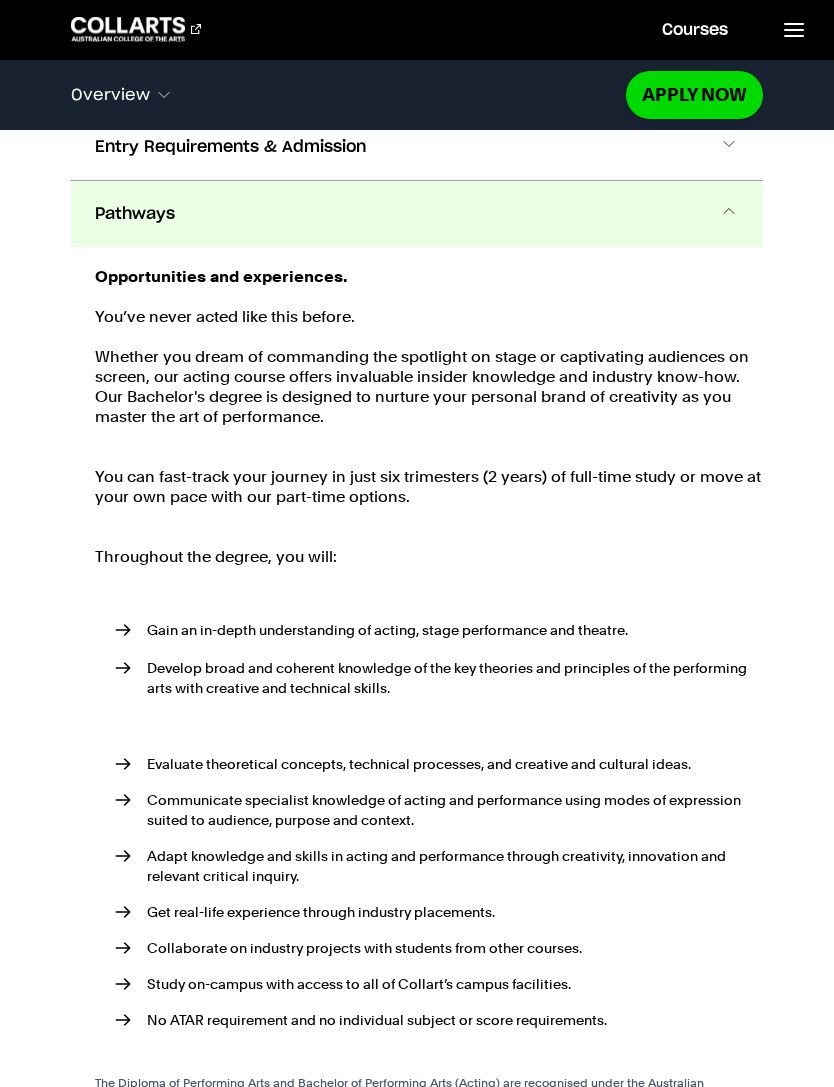 click on "Pathways" at bounding box center [417, 214] 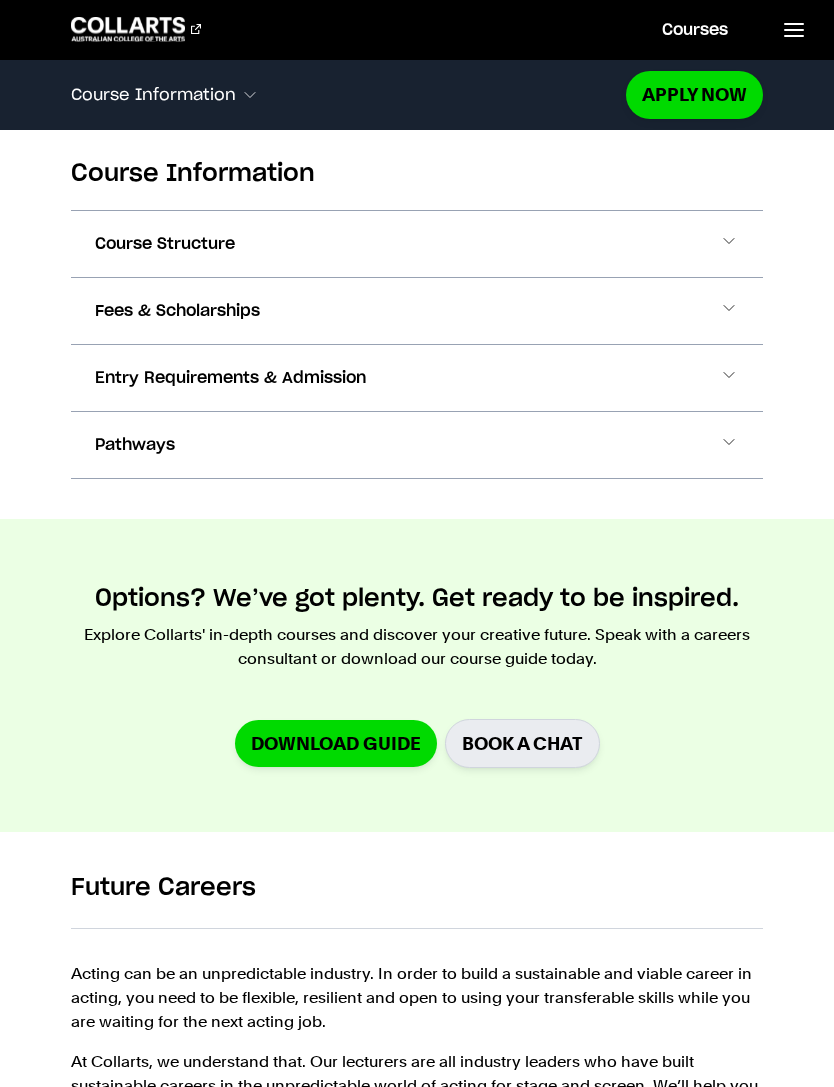 click on "Entry Requirements & Admission" at bounding box center [417, 378] 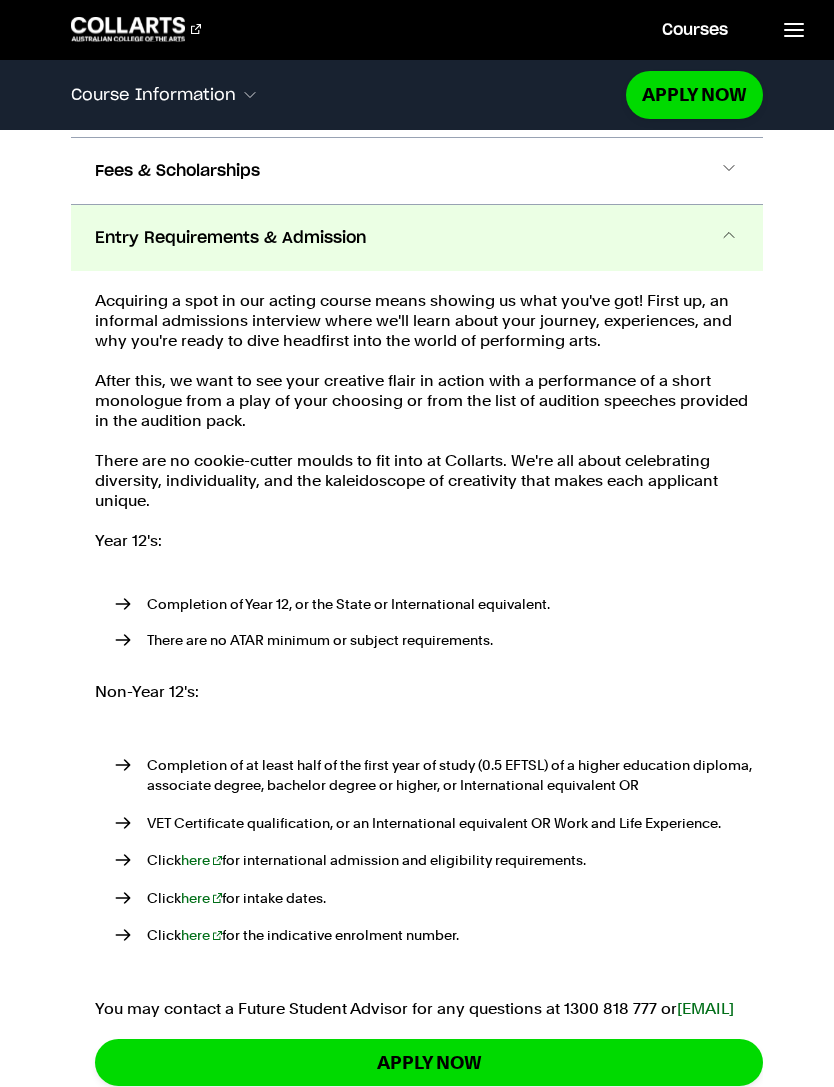 scroll, scrollTop: 2016, scrollLeft: 0, axis: vertical 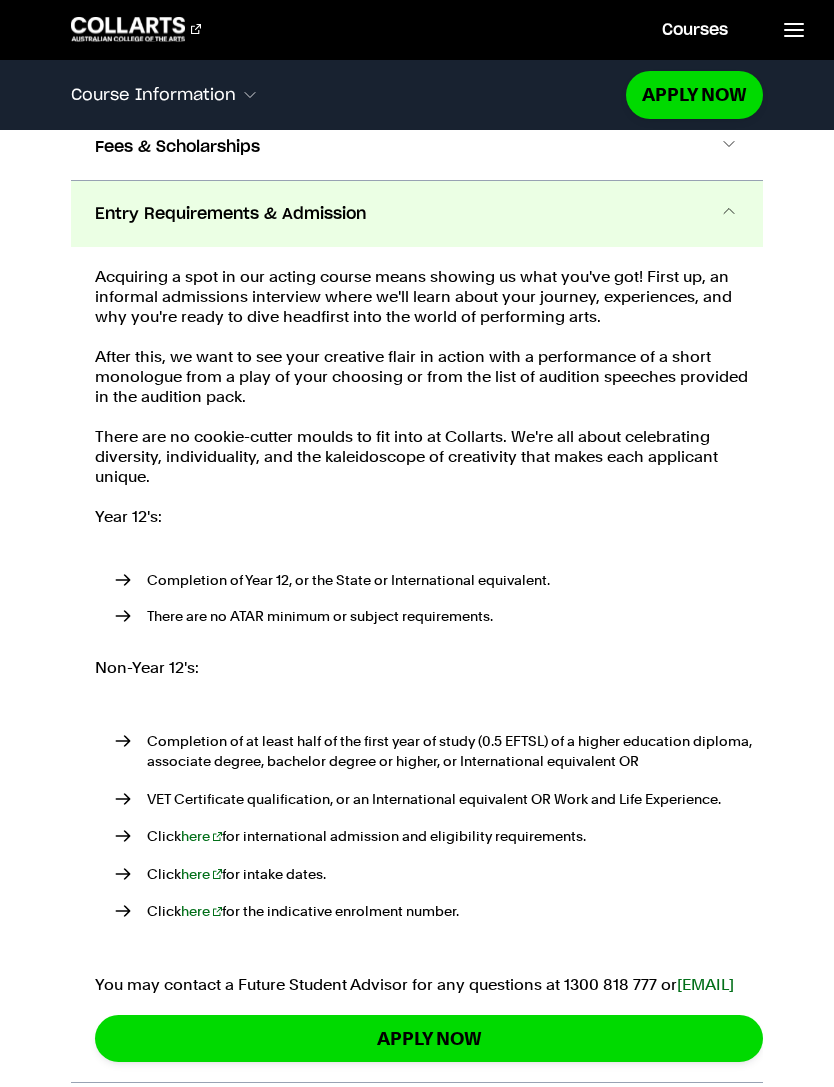 click on "Entry Requirements & Admission" at bounding box center [417, 214] 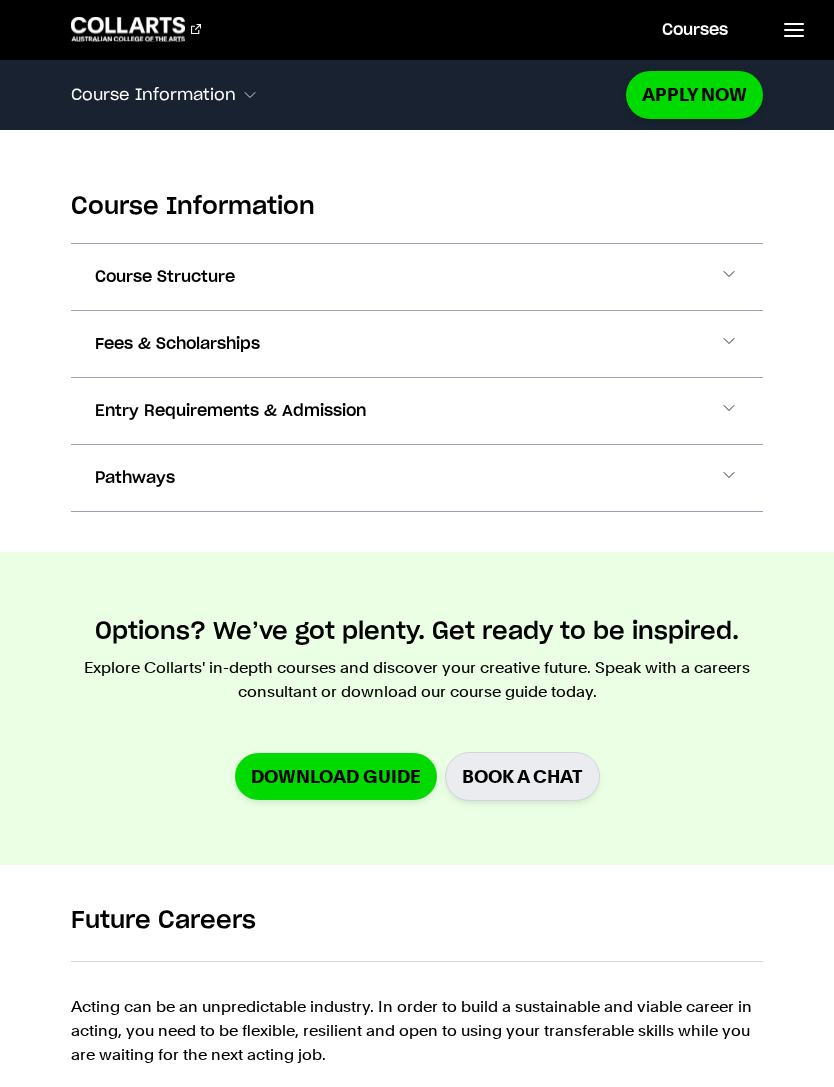 click on "Course Structure" at bounding box center [417, 277] 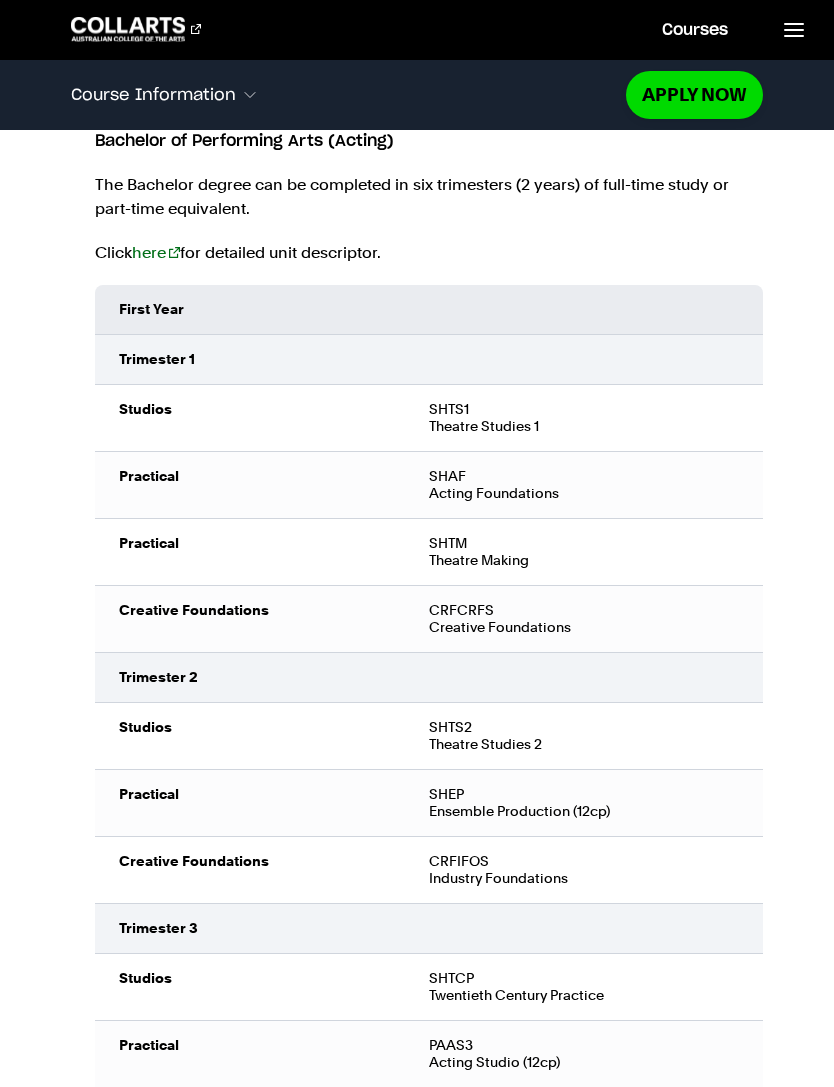 scroll, scrollTop: 1781, scrollLeft: 0, axis: vertical 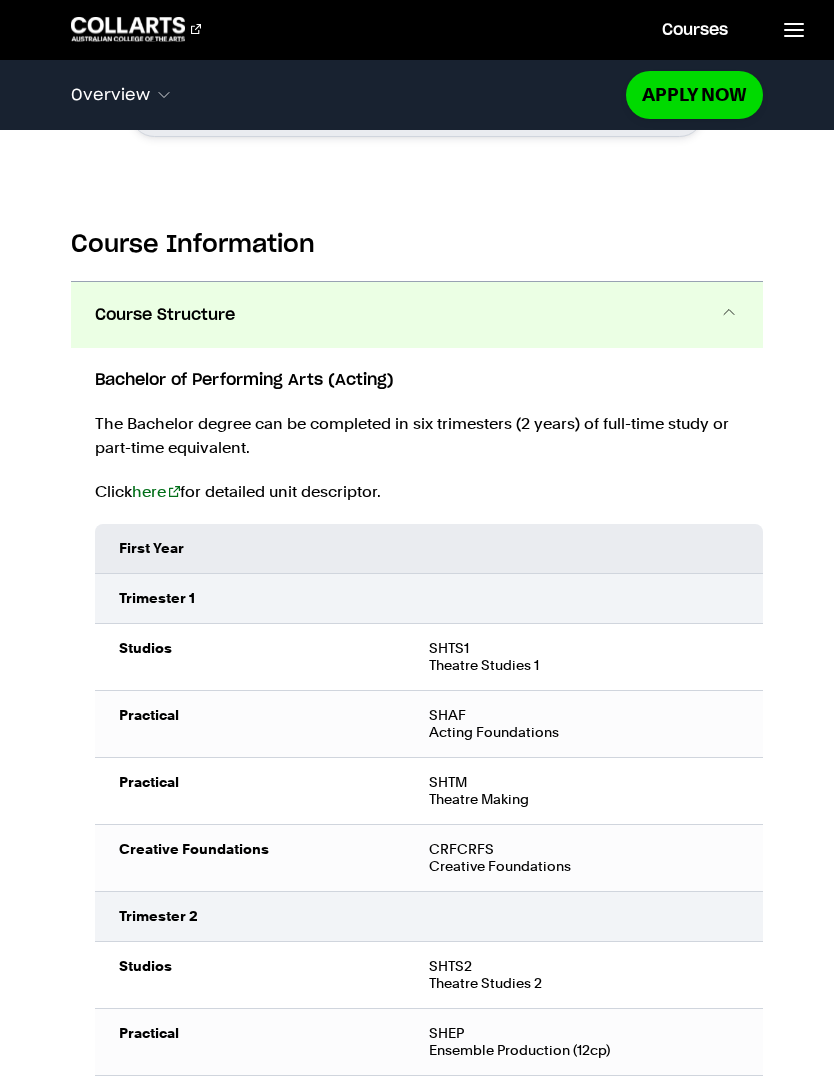 click on "Course Structure" at bounding box center (417, 315) 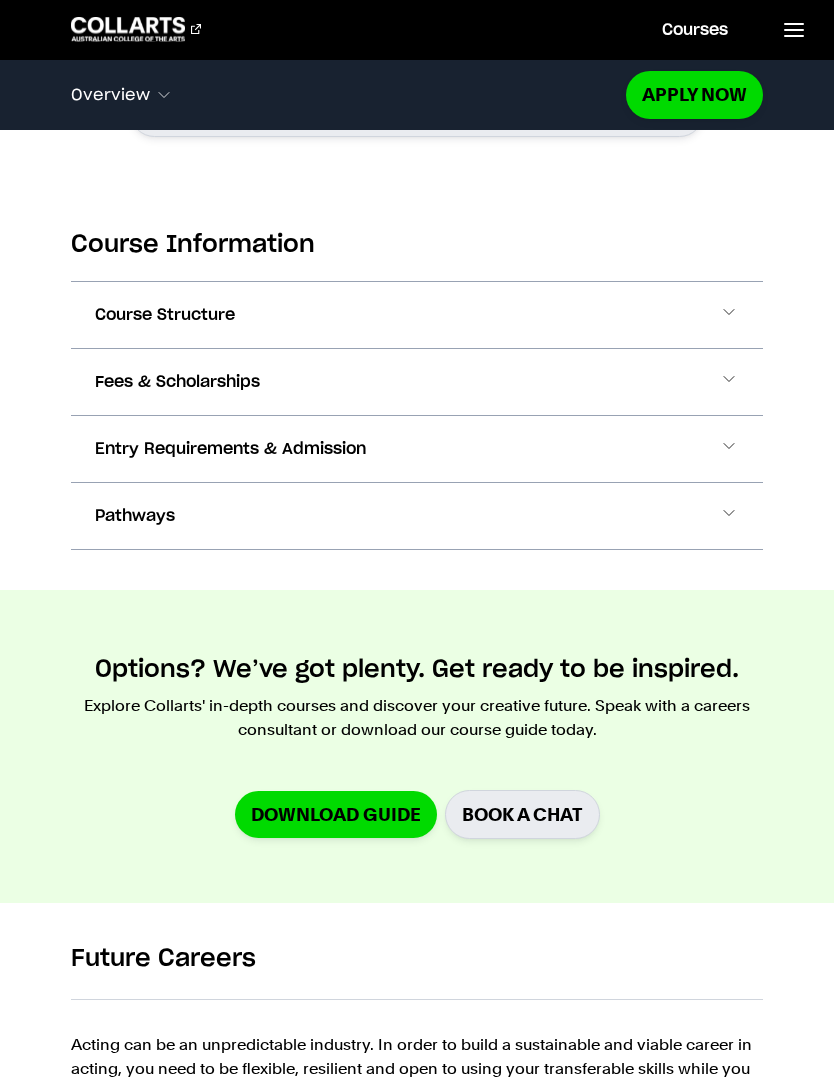 click on "Pathways" at bounding box center [417, 516] 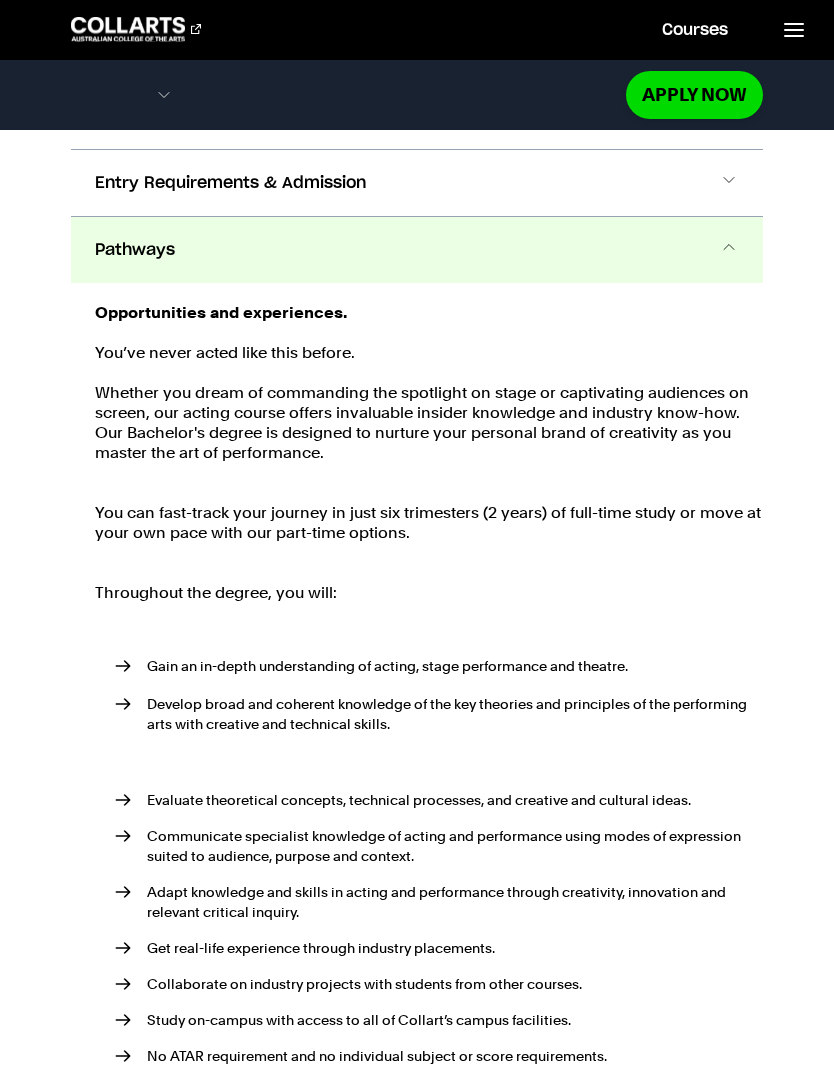 scroll, scrollTop: 2083, scrollLeft: 0, axis: vertical 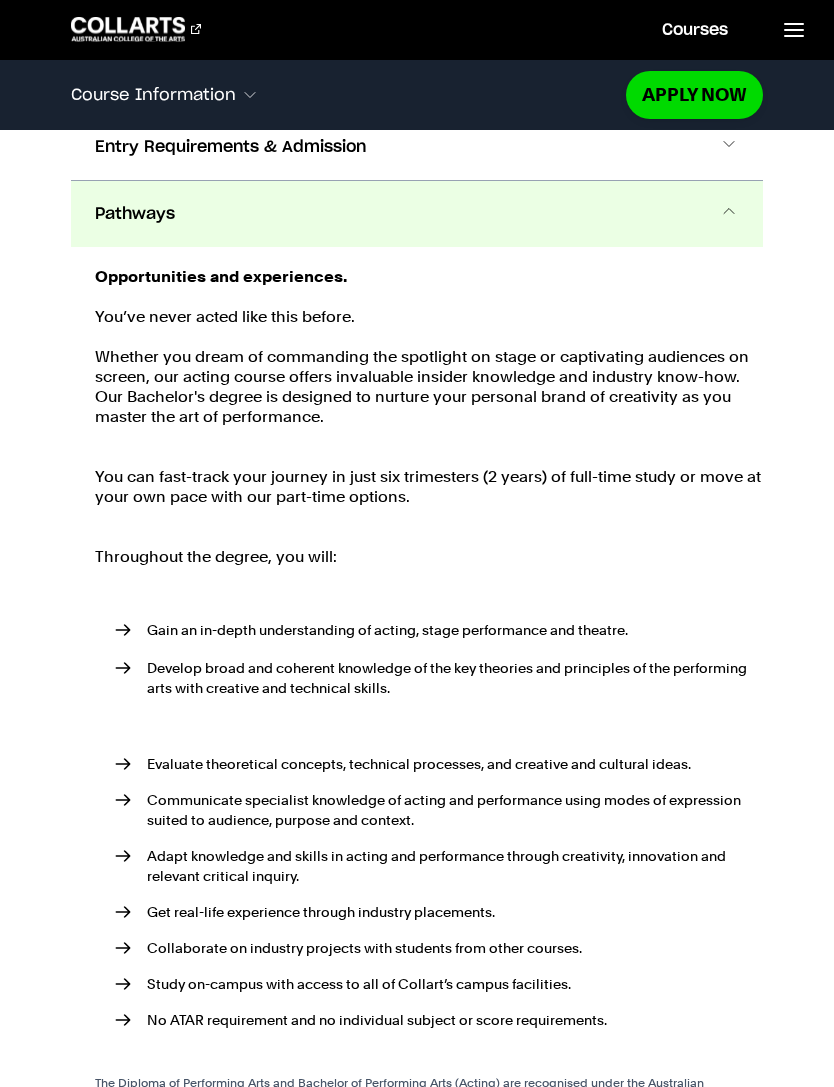 click on "Pathways" at bounding box center [417, 214] 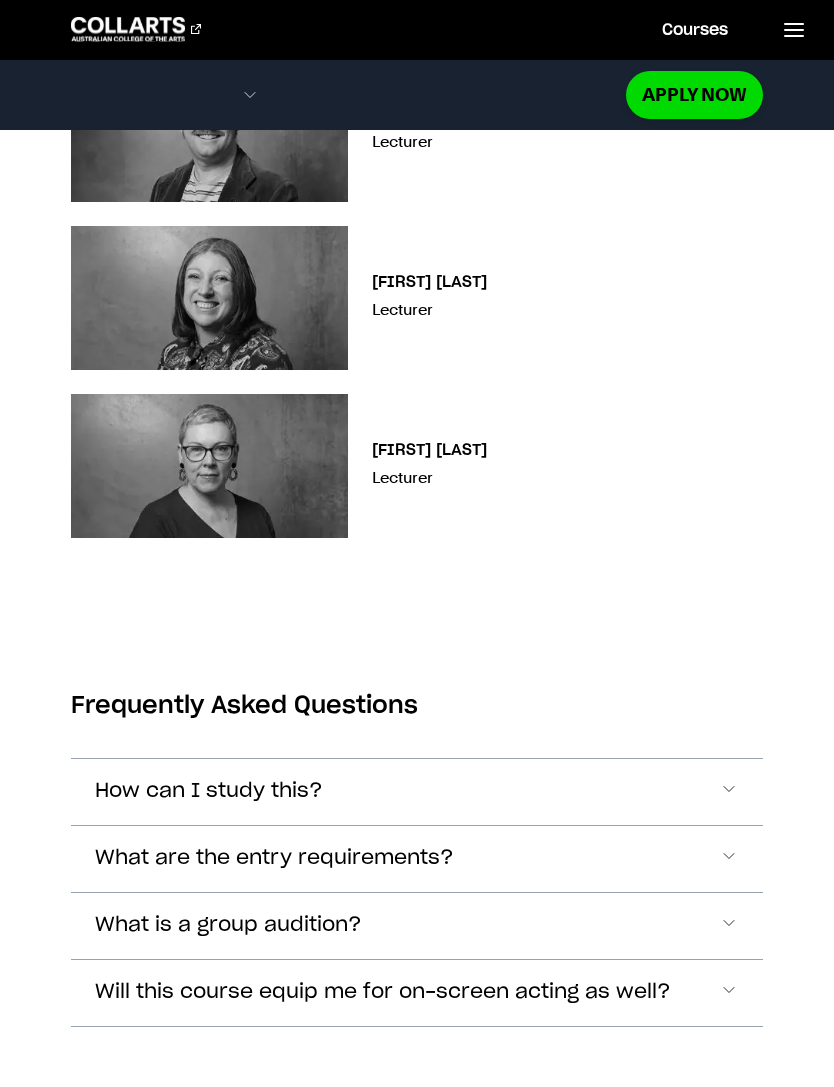 scroll, scrollTop: 5327, scrollLeft: 0, axis: vertical 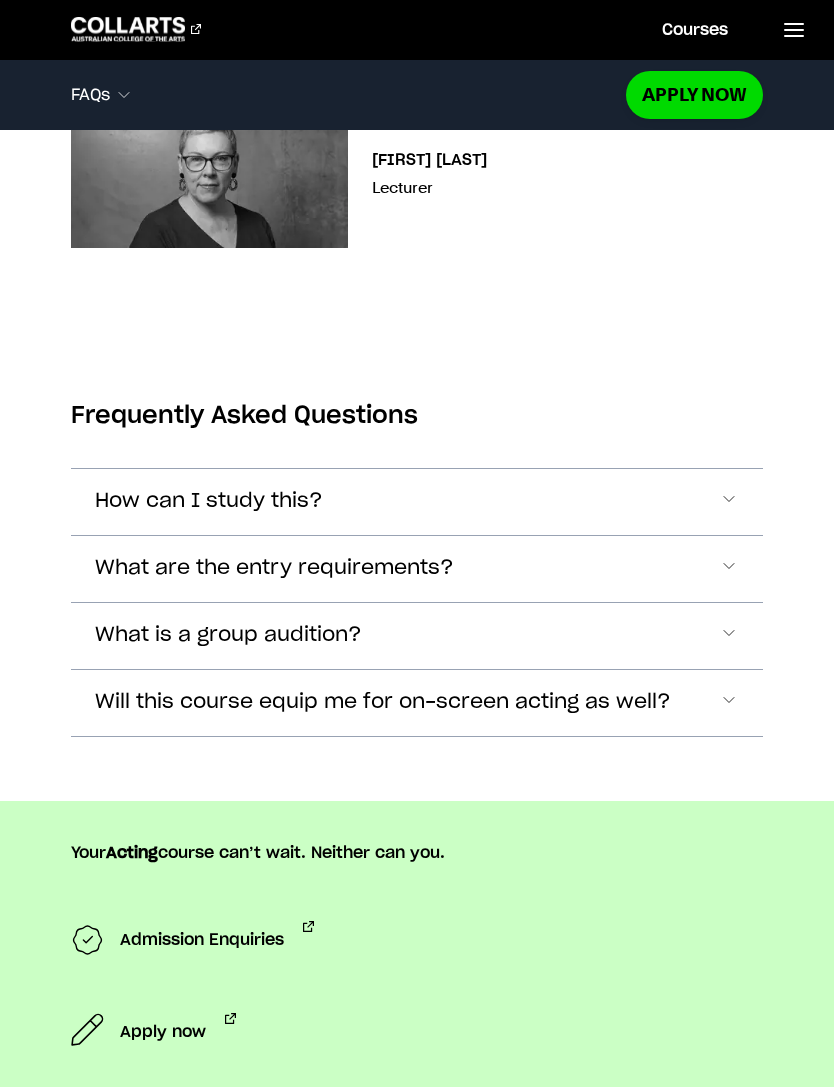 click on "What is a group audition?" at bounding box center [417, 502] 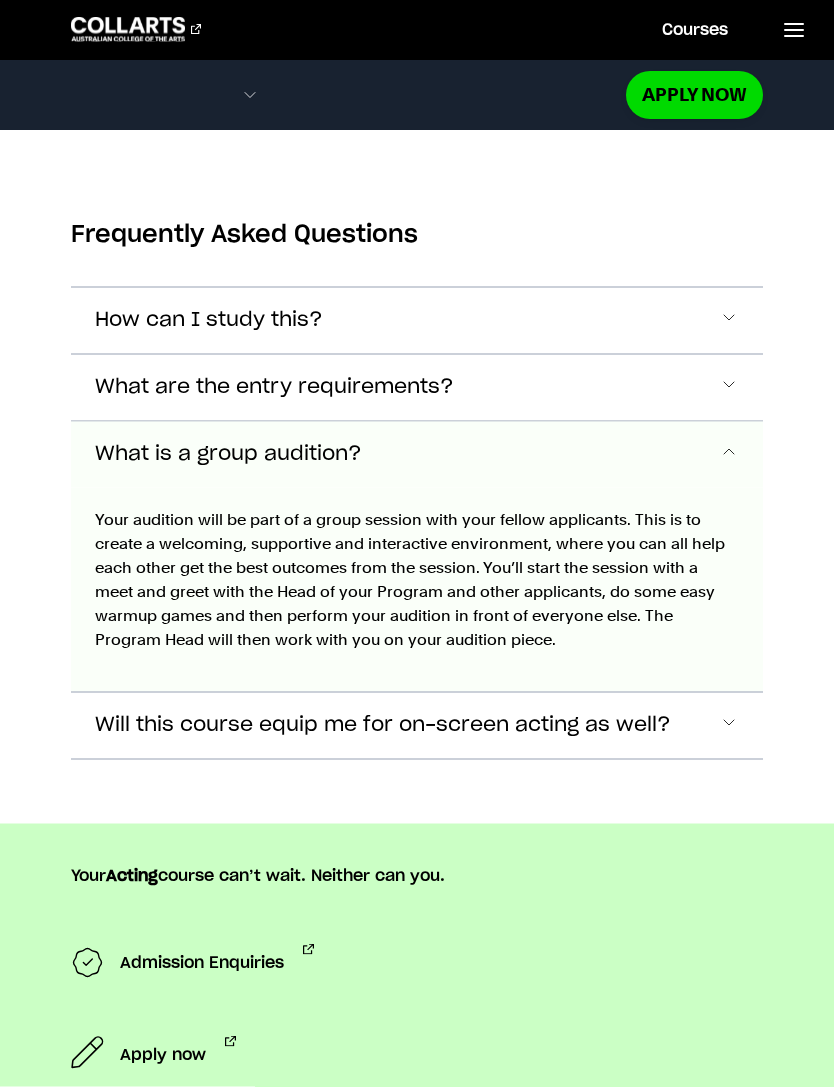 scroll, scrollTop: 5504, scrollLeft: 0, axis: vertical 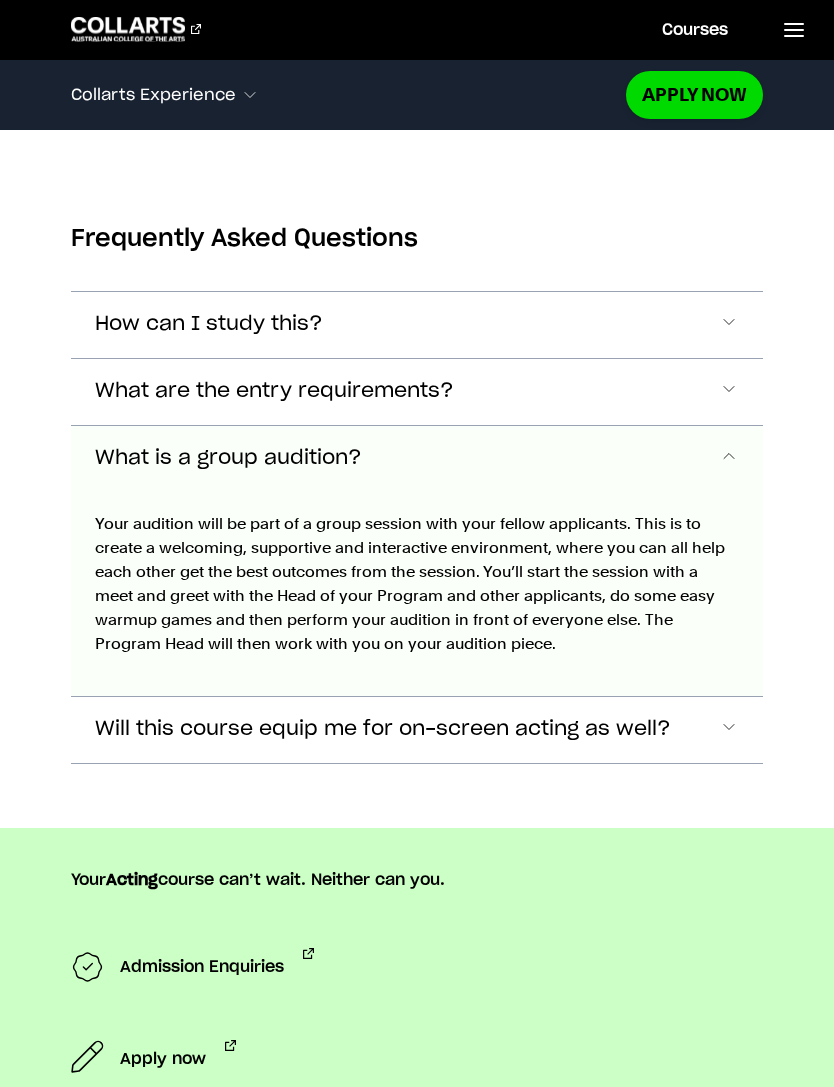 click on "What are the entry requirements?" at bounding box center [417, 325] 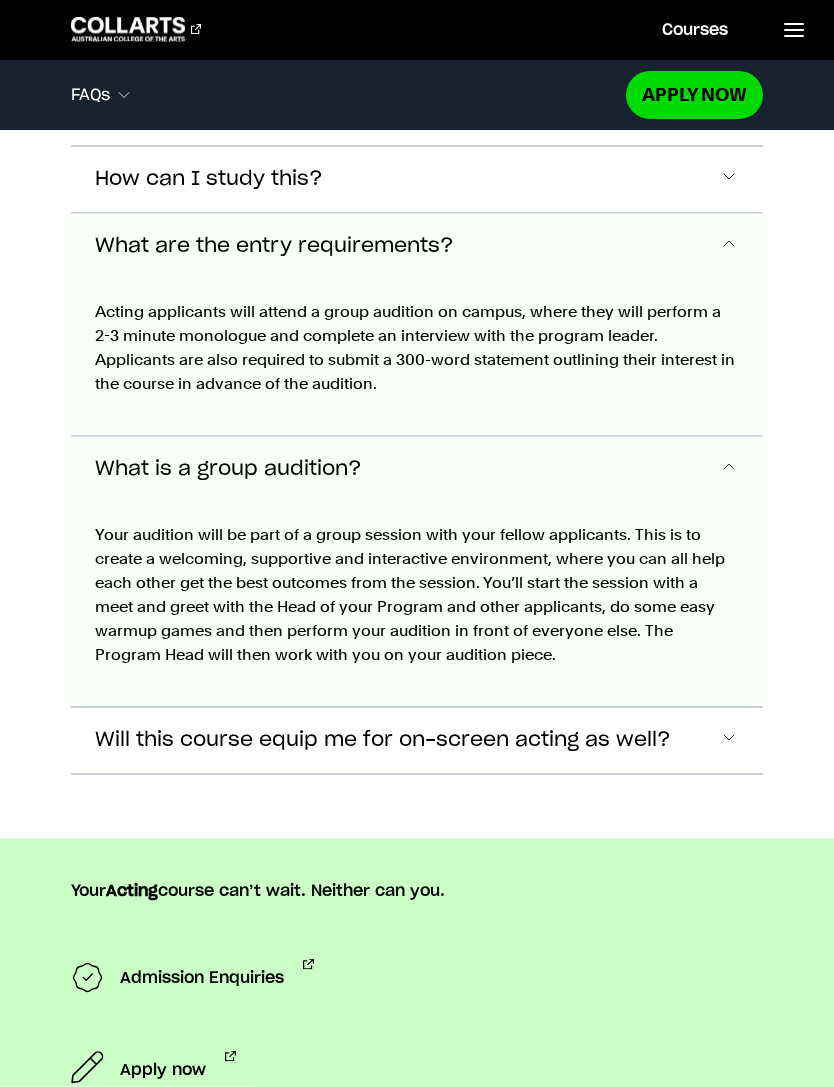 scroll, scrollTop: 5639, scrollLeft: 0, axis: vertical 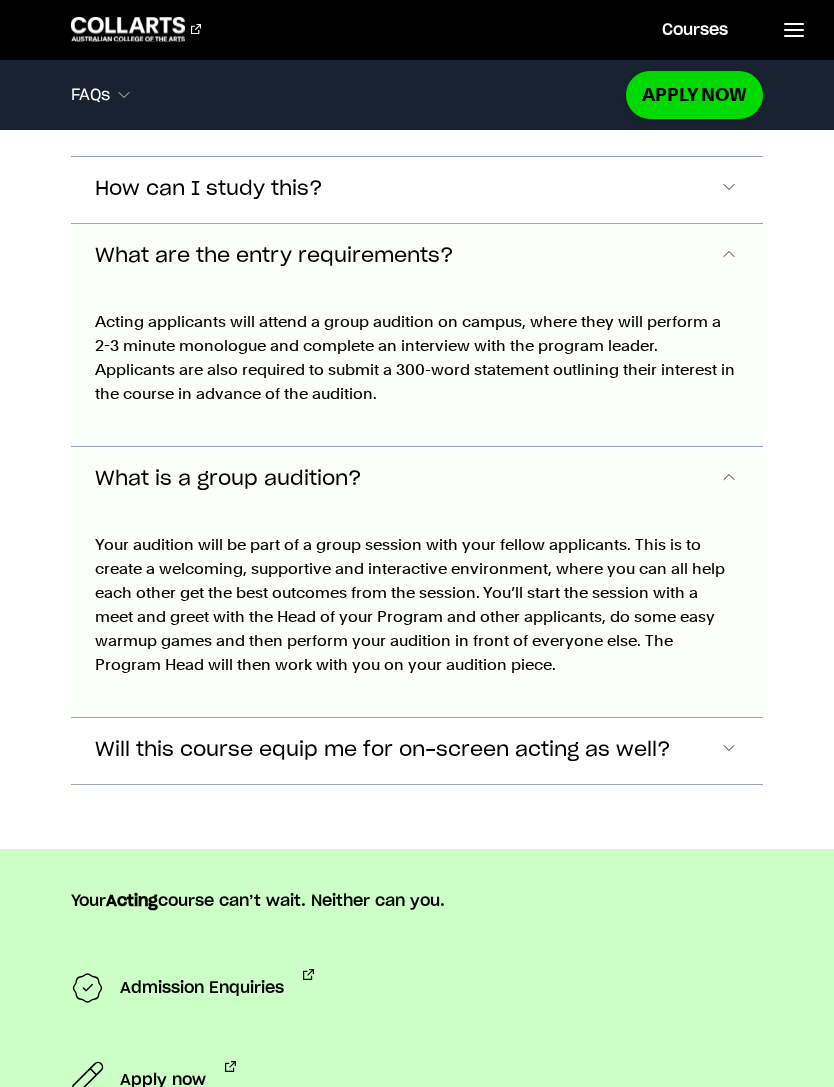 click on "What is a group audition?" at bounding box center (417, 257) 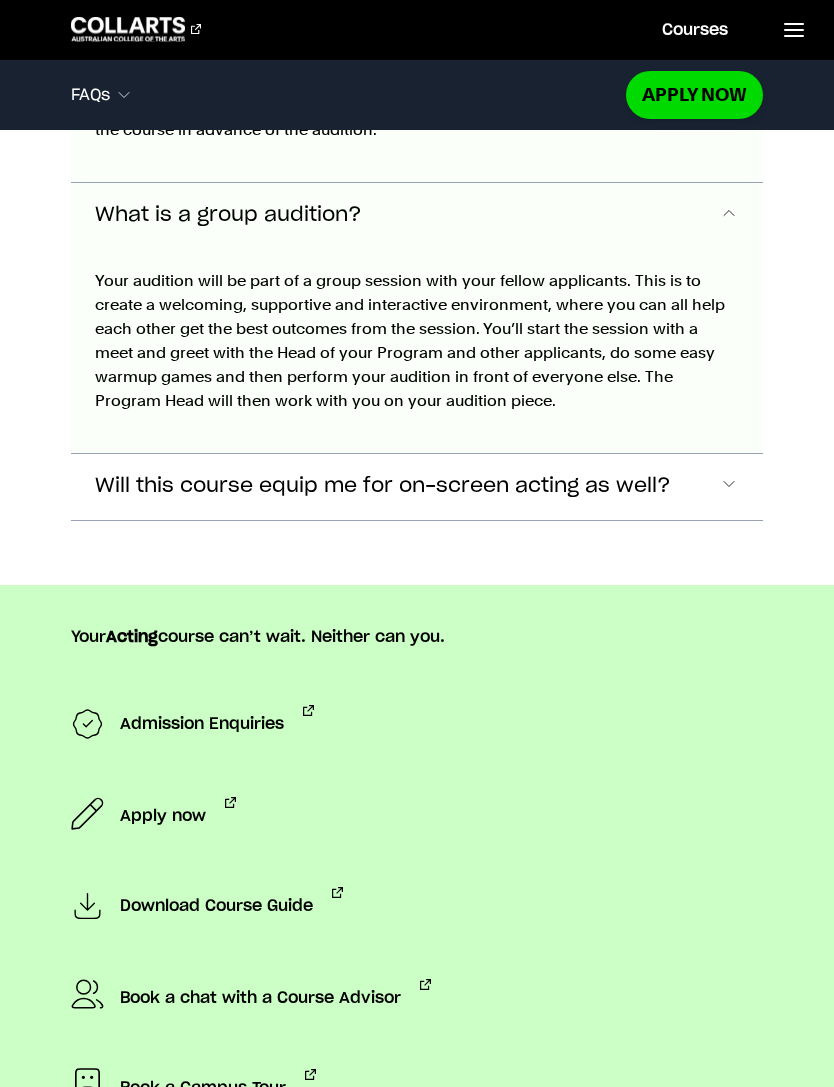 click on "Your audition will be part of a group session with your fellow applicants. This is to create a welcoming, supportive and interactive environment, where you can all help each other get the best outcomes from the session. You’ll start the session with a meet and greet with the Head of your Program and other applicants, do some easy warmup games and then perform your audition in front of everyone else. The Program Head will then work with you on your audition piece." at bounding box center [417, 104] 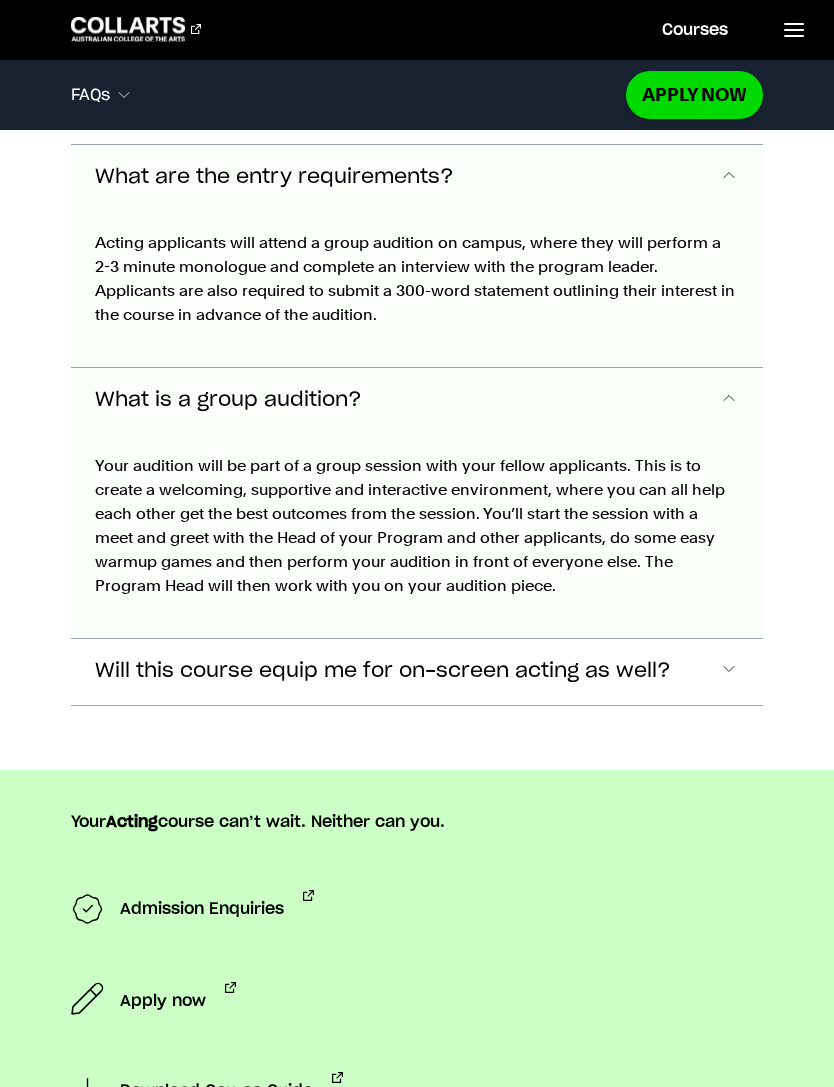 click on "What is a group audition?" at bounding box center [417, 178] 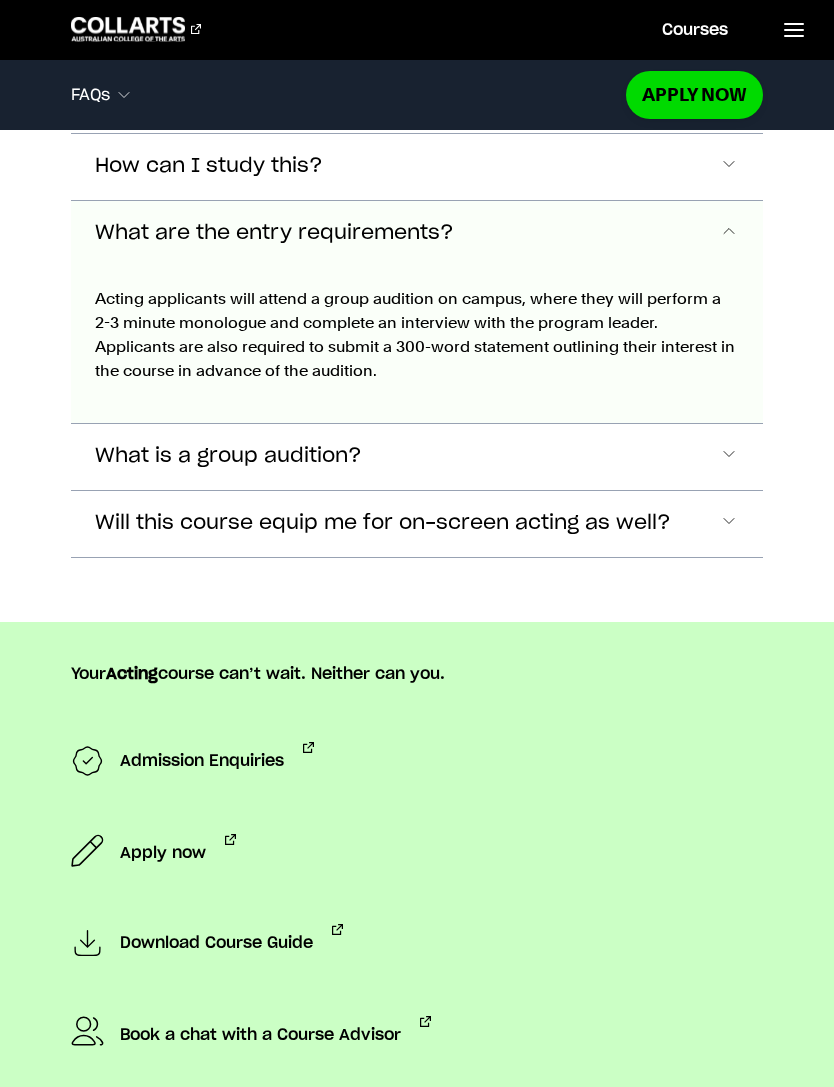 scroll, scrollTop: 5660, scrollLeft: 0, axis: vertical 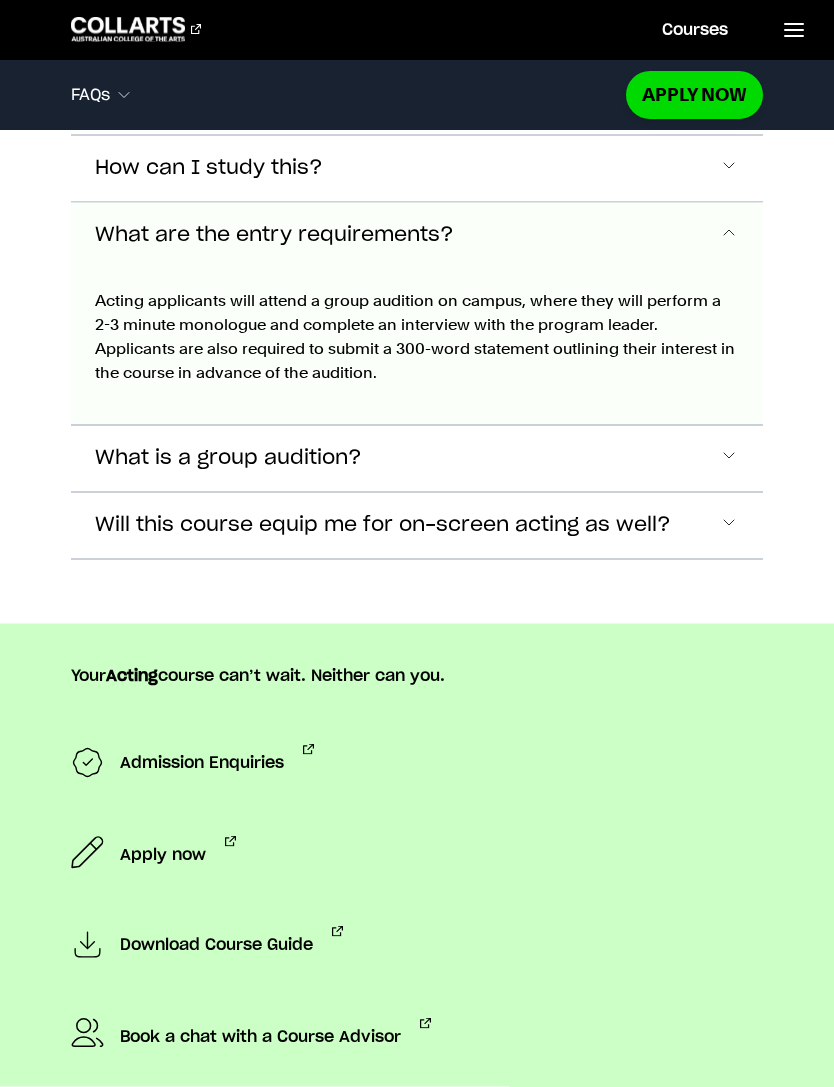 click on "What are the entry requirements?" at bounding box center (417, 236) 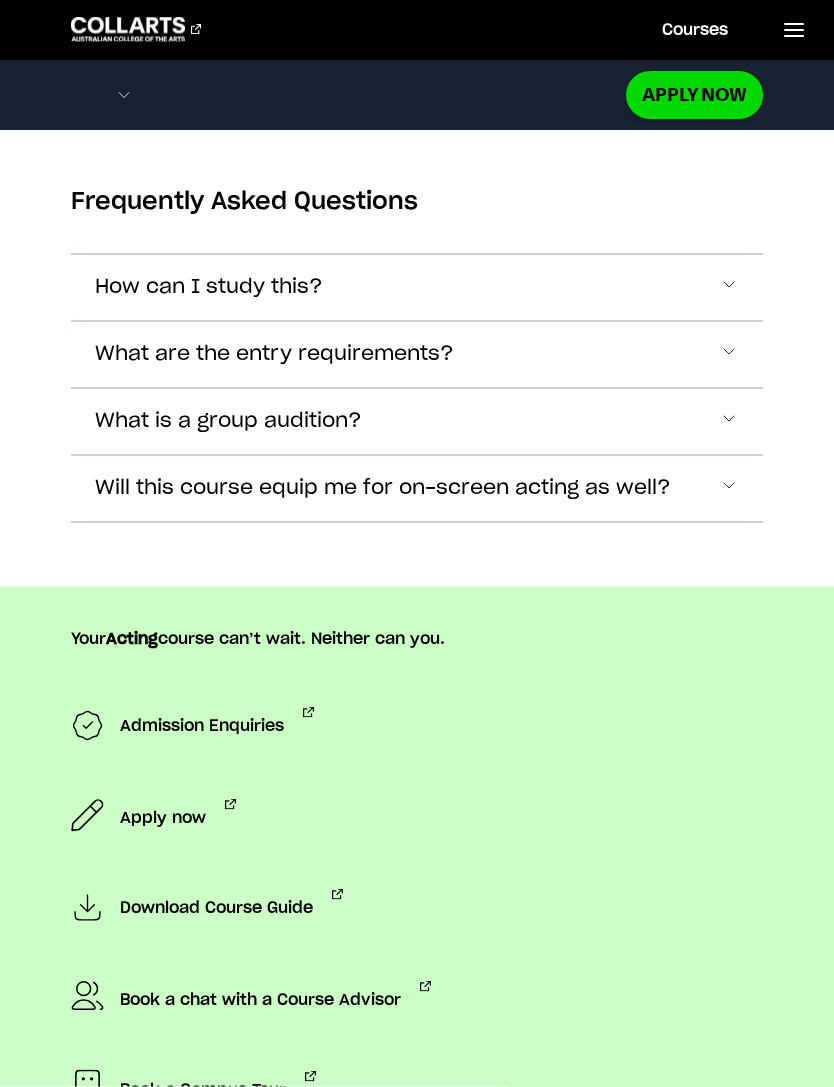 scroll, scrollTop: 5542, scrollLeft: 0, axis: vertical 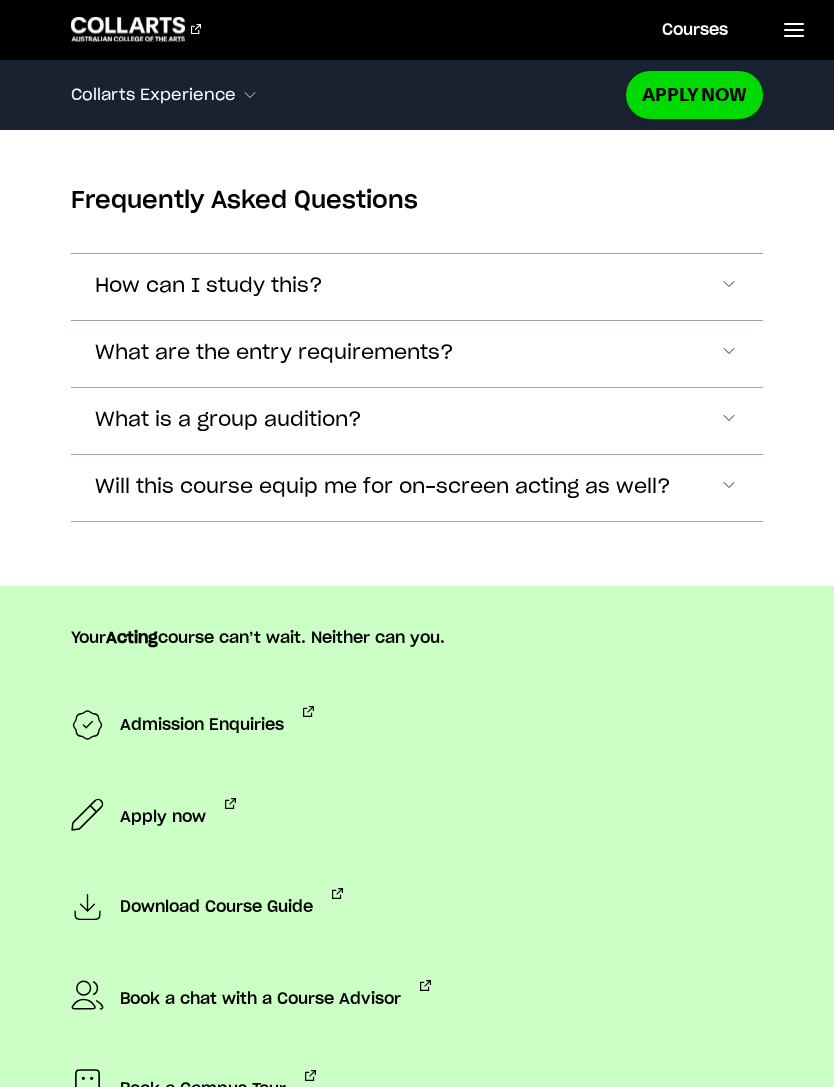click on "Frequently Asked Questions" at bounding box center (417, 205) 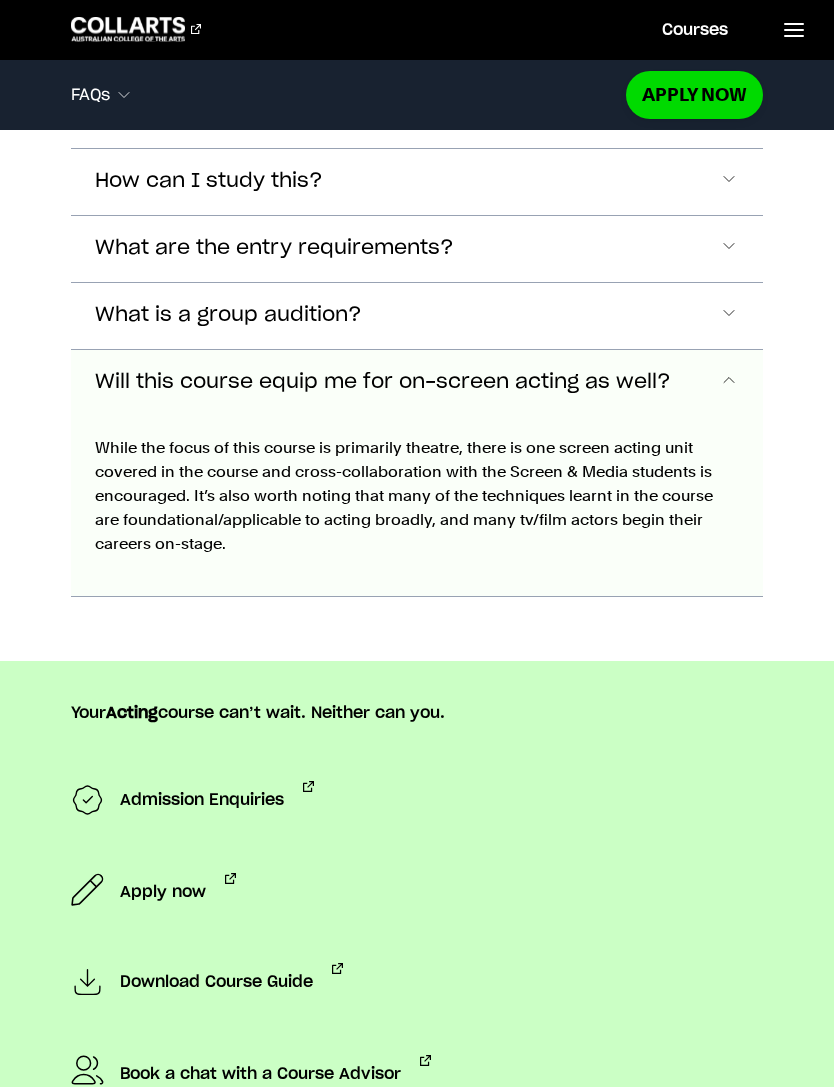 scroll, scrollTop: 5646, scrollLeft: 0, axis: vertical 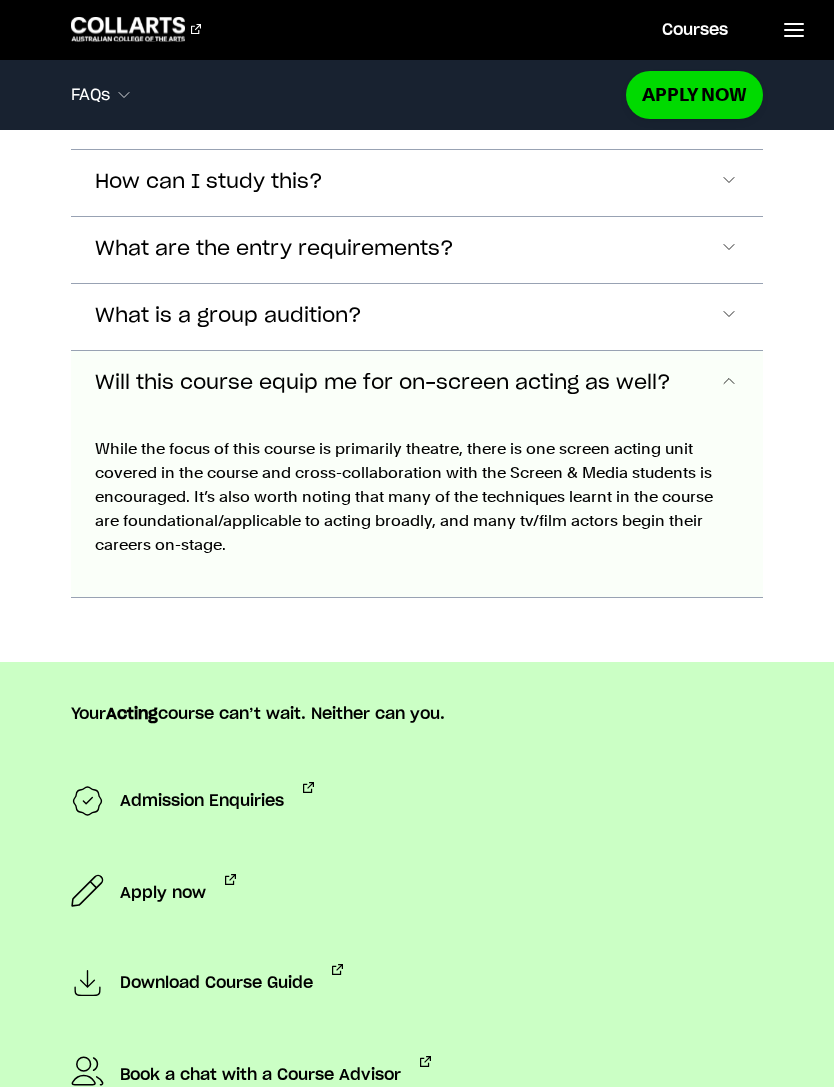 click on "Will this course equip me for on-screen acting as well?" at bounding box center (417, 384) 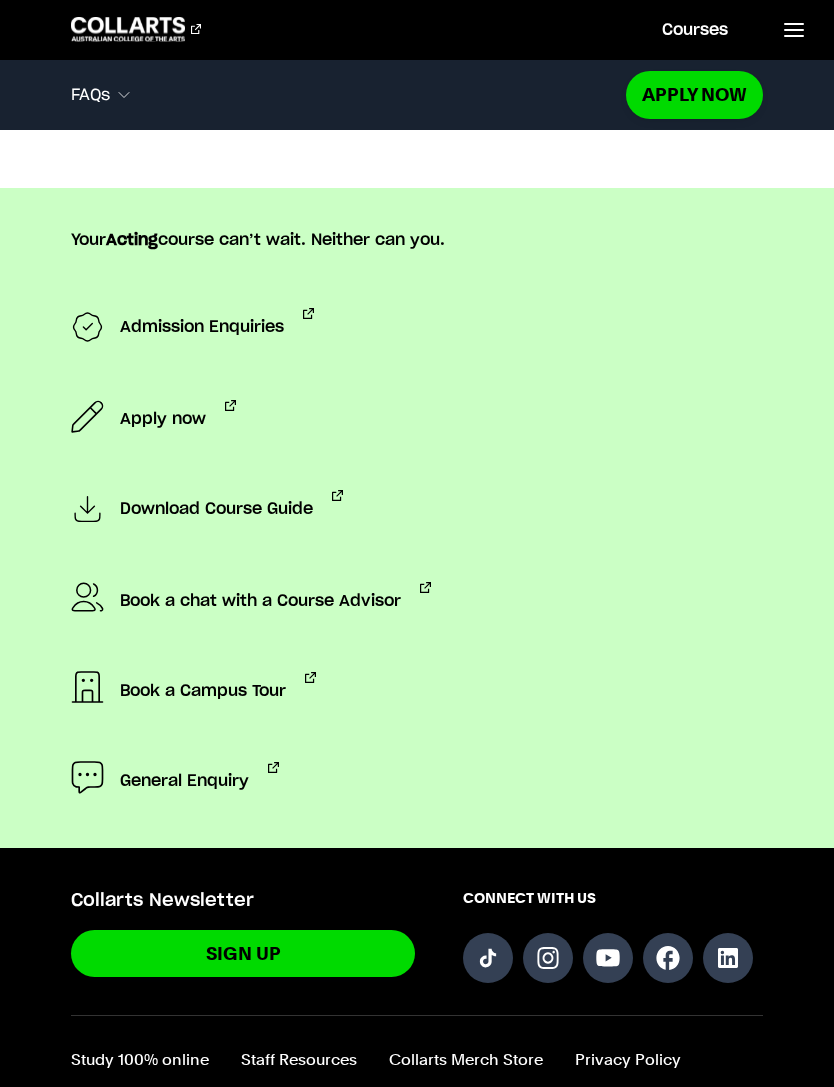 scroll, scrollTop: 5958, scrollLeft: 0, axis: vertical 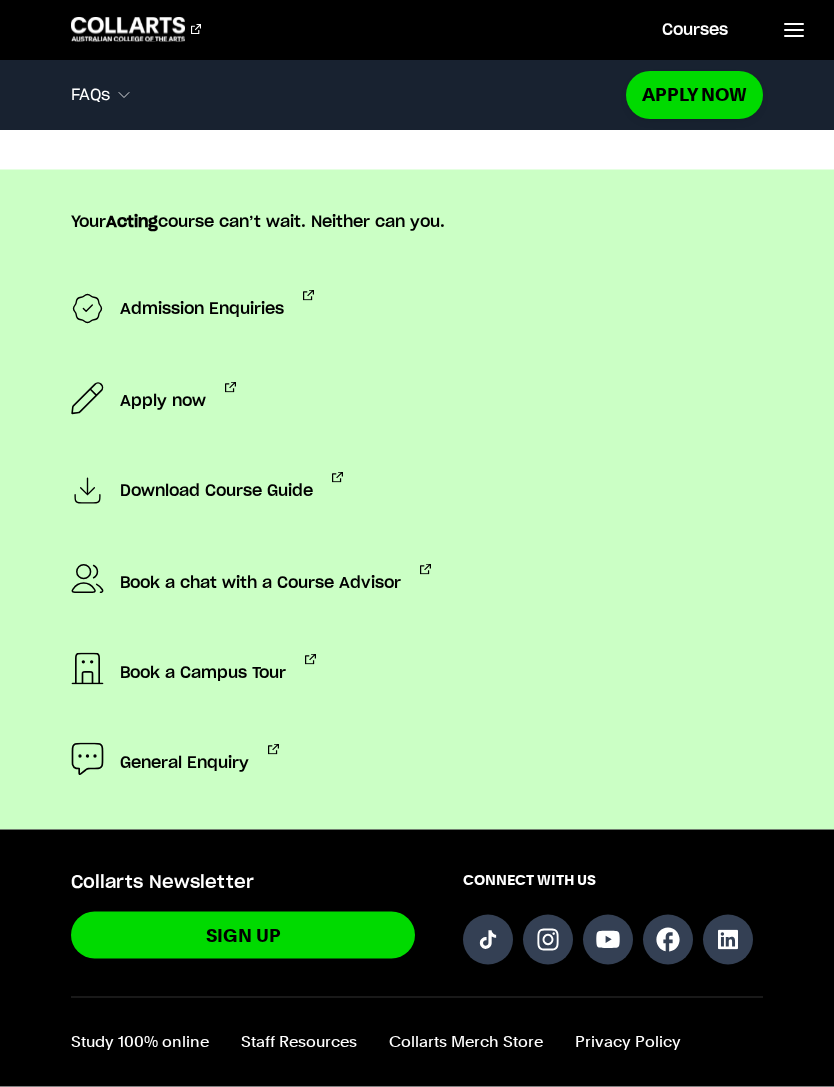 click on "Admission Enquiries
Apply now
Download Course Guide
Book a chat with a Course Advisor" at bounding box center [417, 540] 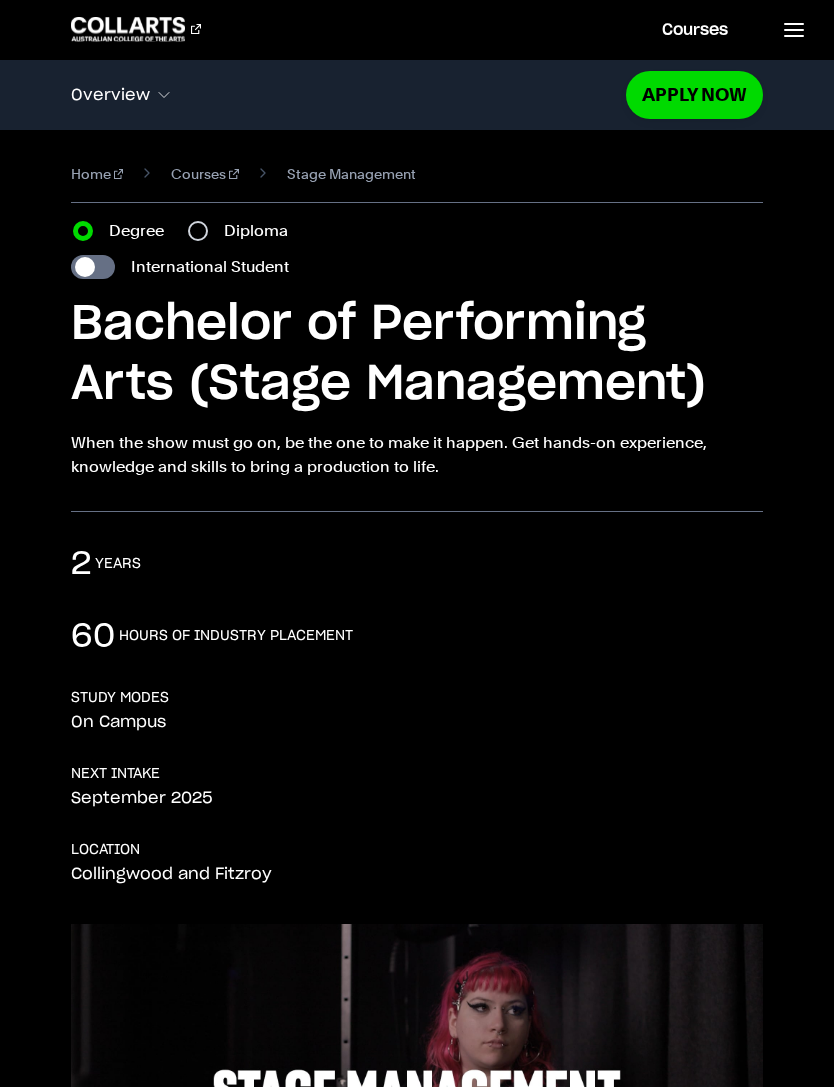 scroll, scrollTop: 0, scrollLeft: 0, axis: both 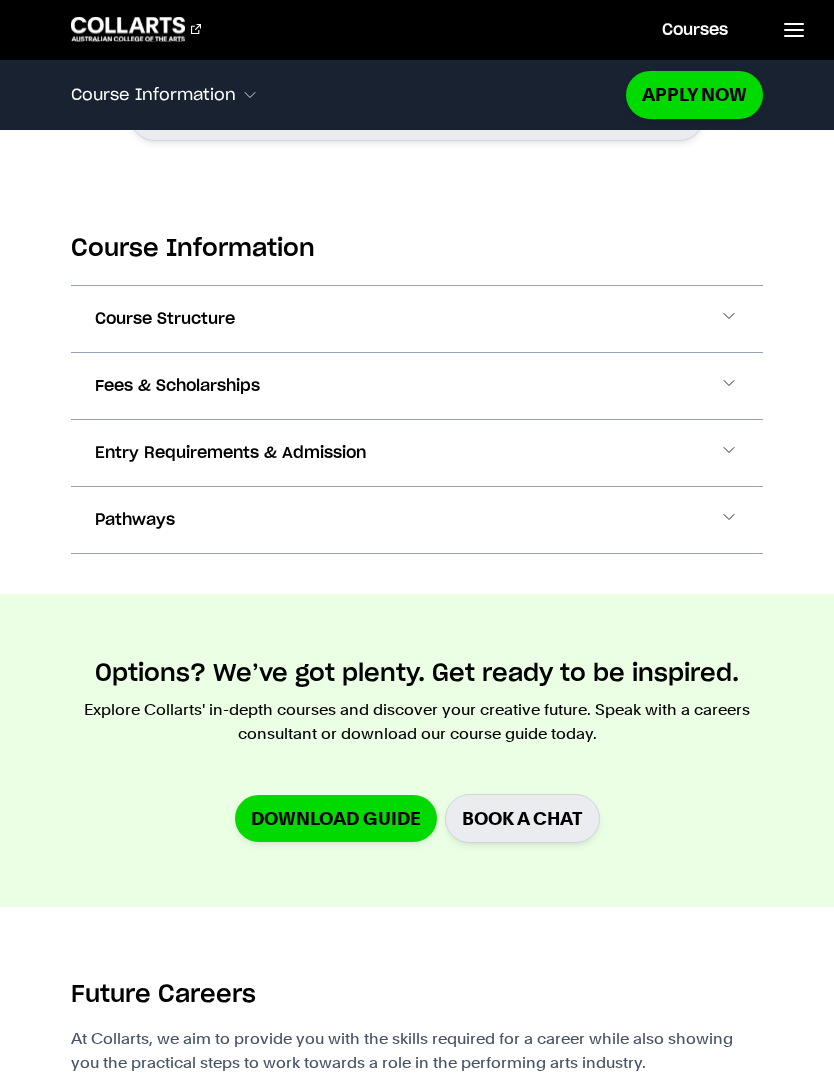 click on "Course Structure" at bounding box center [417, 319] 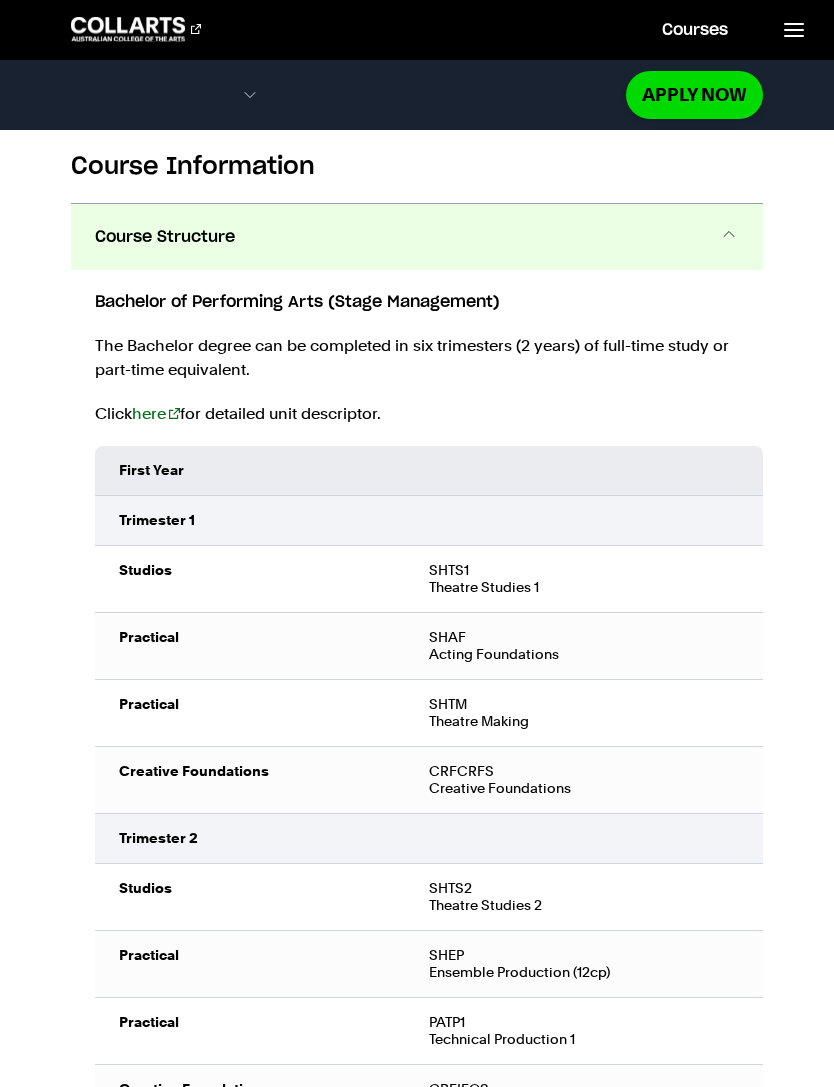 scroll, scrollTop: 2186, scrollLeft: 0, axis: vertical 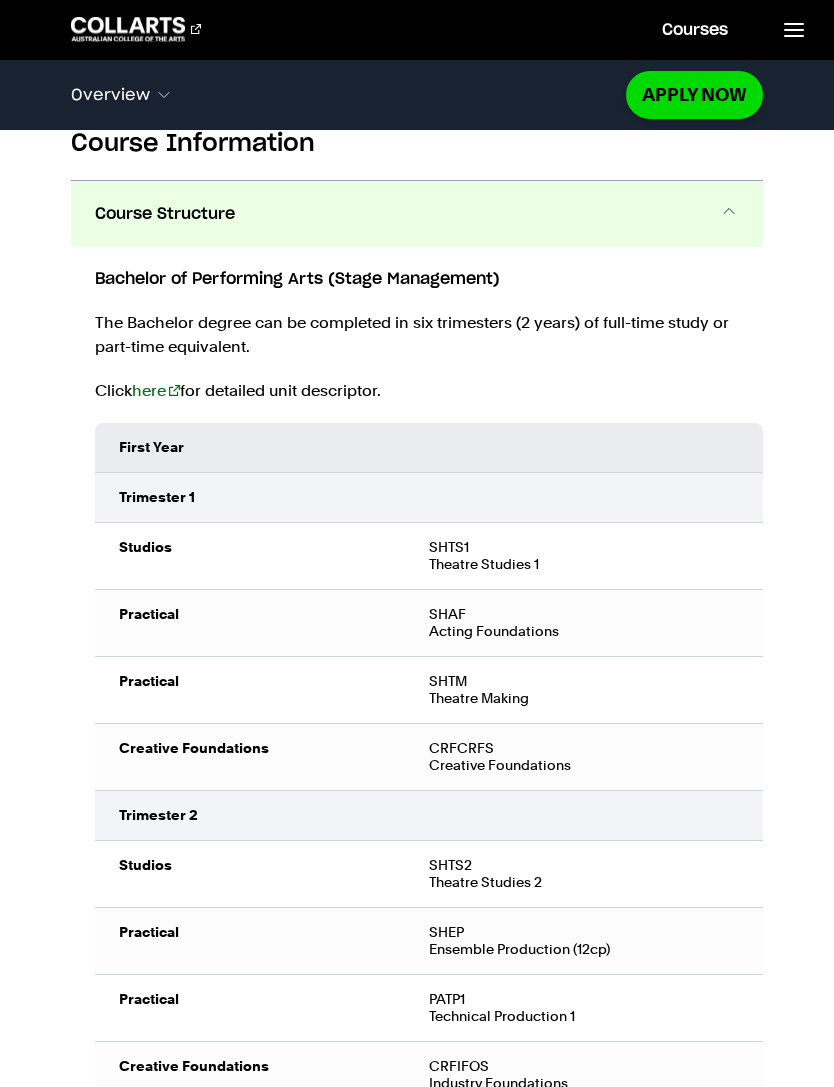 click on "Course Structure" at bounding box center (417, 214) 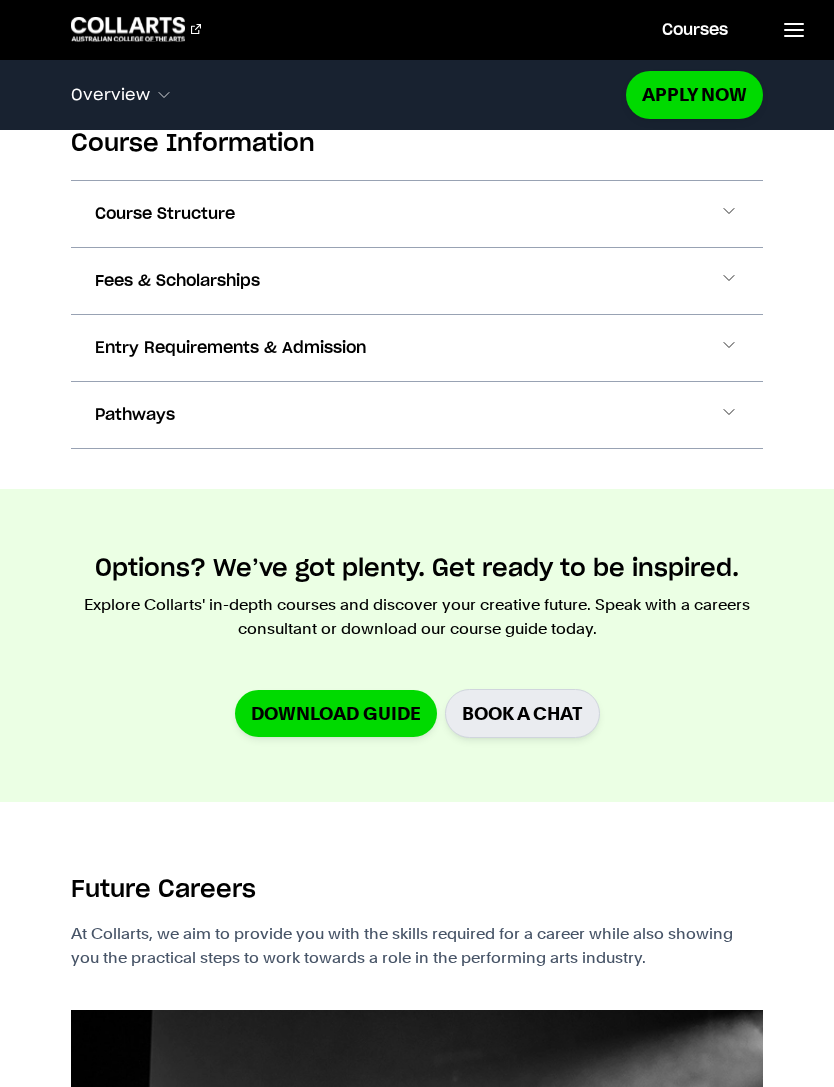 click on "Fees & Scholarships" at bounding box center (417, 281) 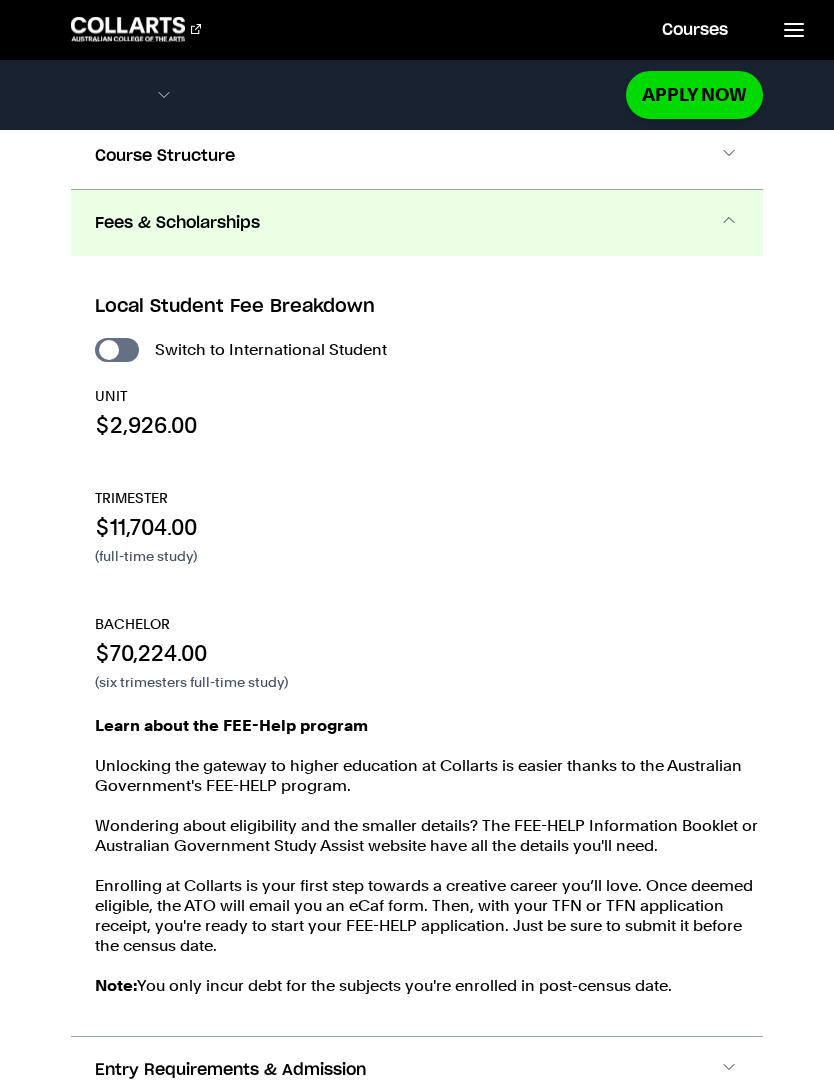 scroll, scrollTop: 2253, scrollLeft: 0, axis: vertical 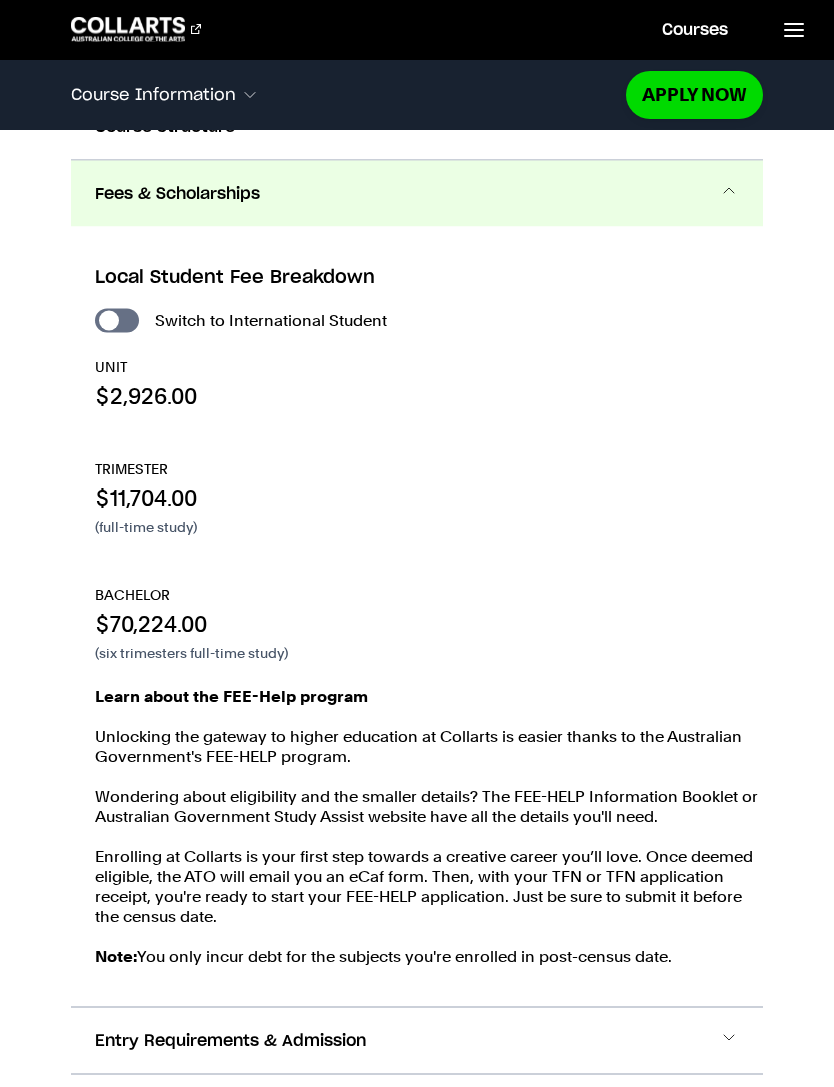 click on "Fees & Scholarships" at bounding box center [417, 194] 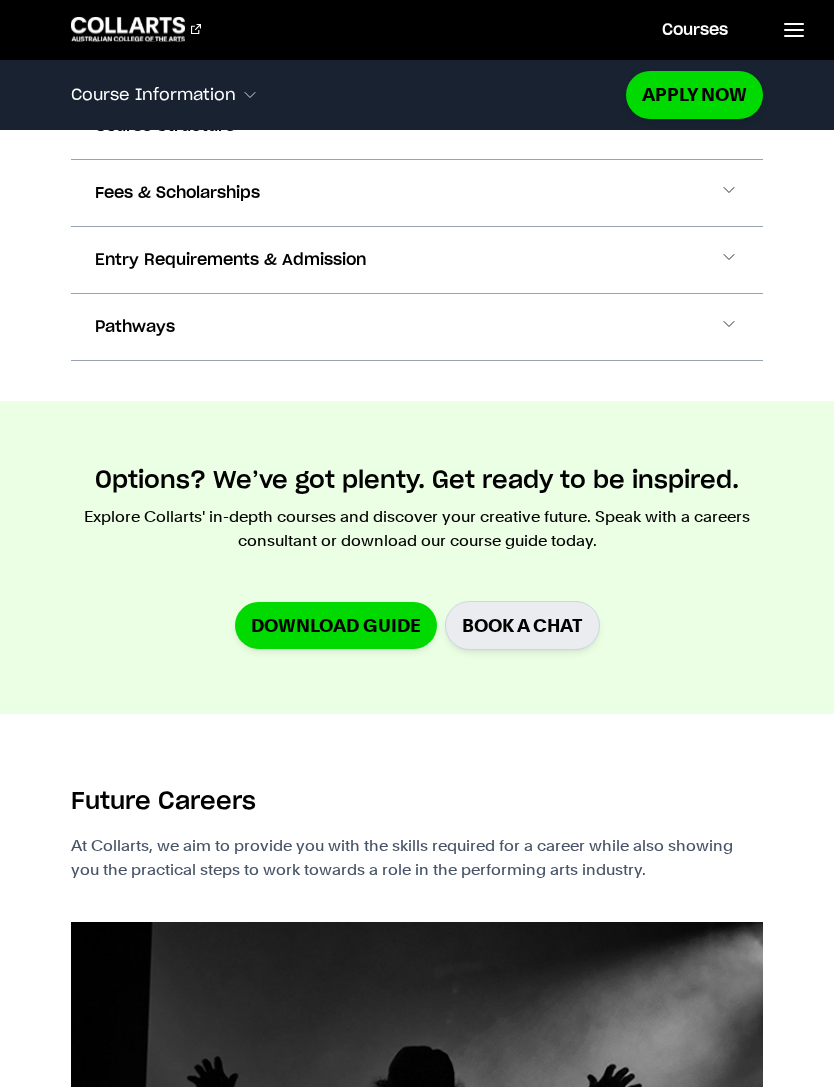 click on "Entry Requirements & Admission" at bounding box center [417, 260] 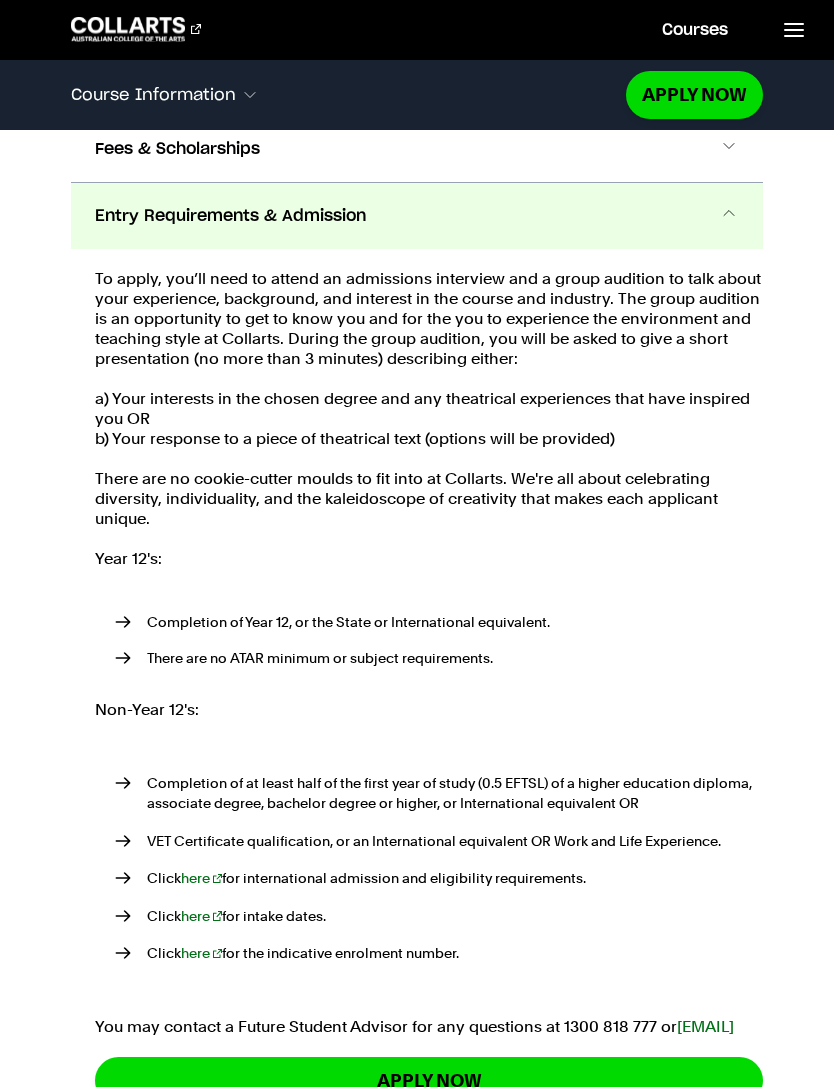 scroll, scrollTop: 2320, scrollLeft: 0, axis: vertical 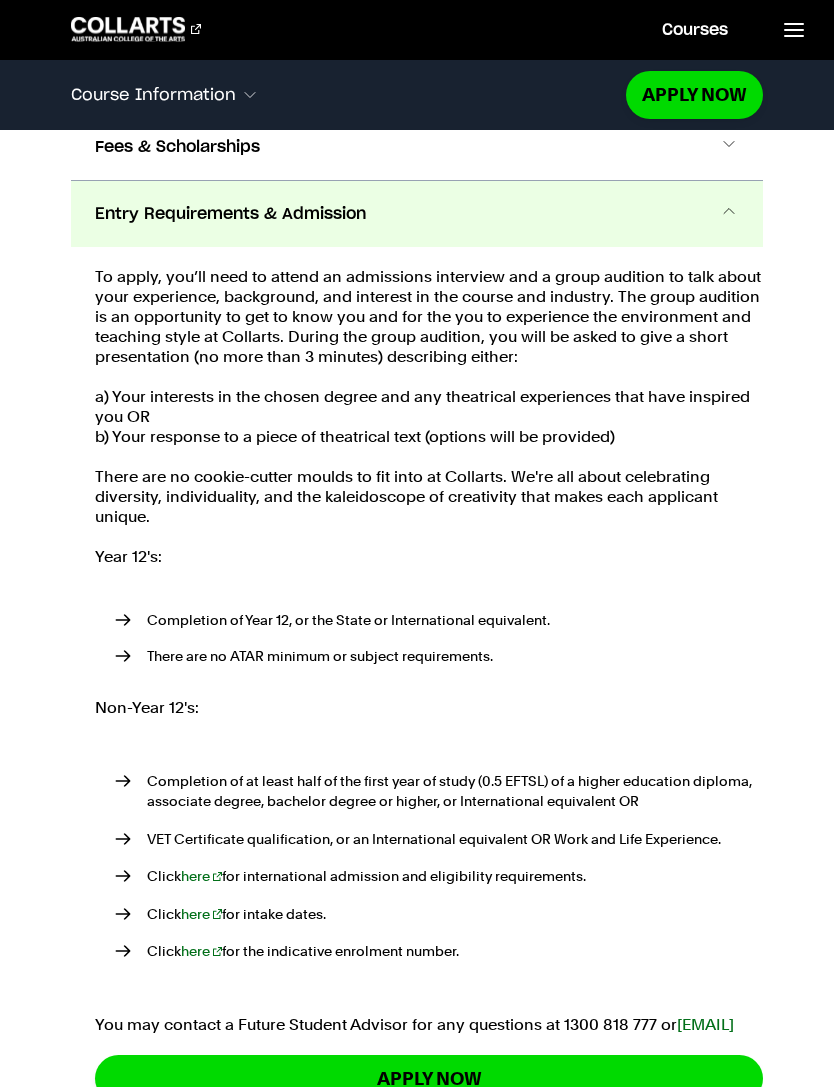 click on "Entry Requirements & Admission" at bounding box center [417, 214] 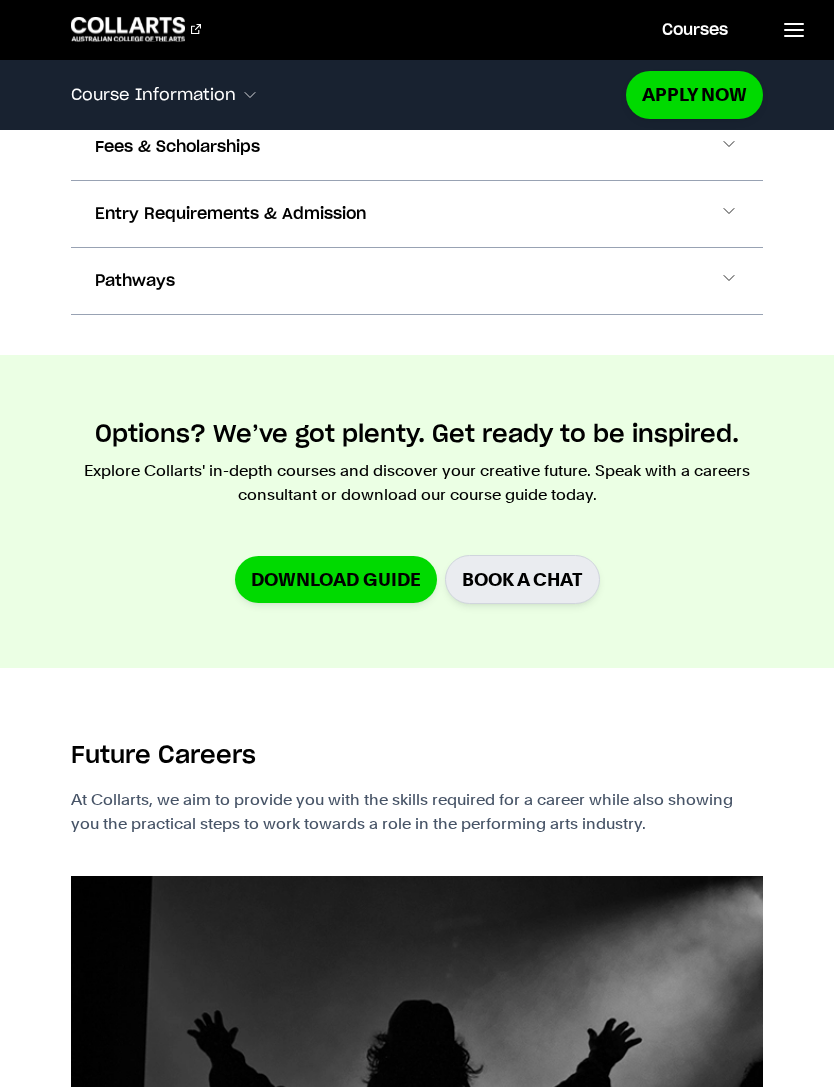 click on "Entry Requirements & Admission" at bounding box center (417, 214) 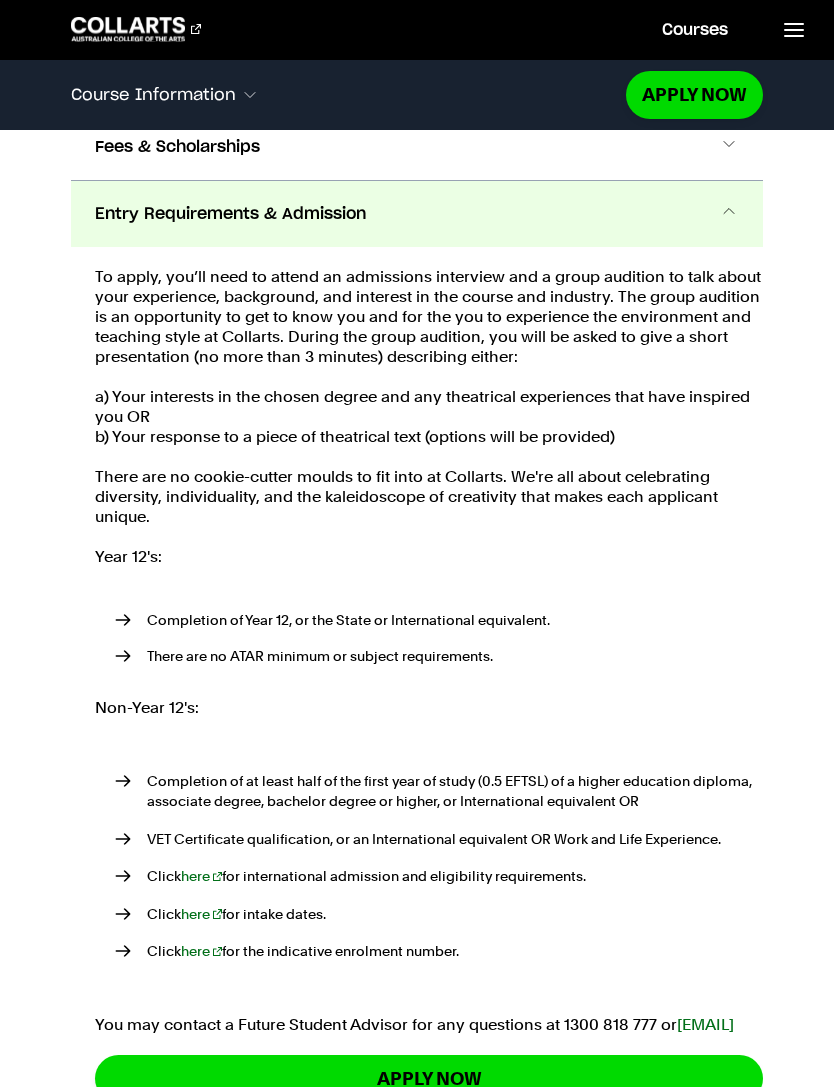 click on "Fees & Scholarships" at bounding box center (417, 147) 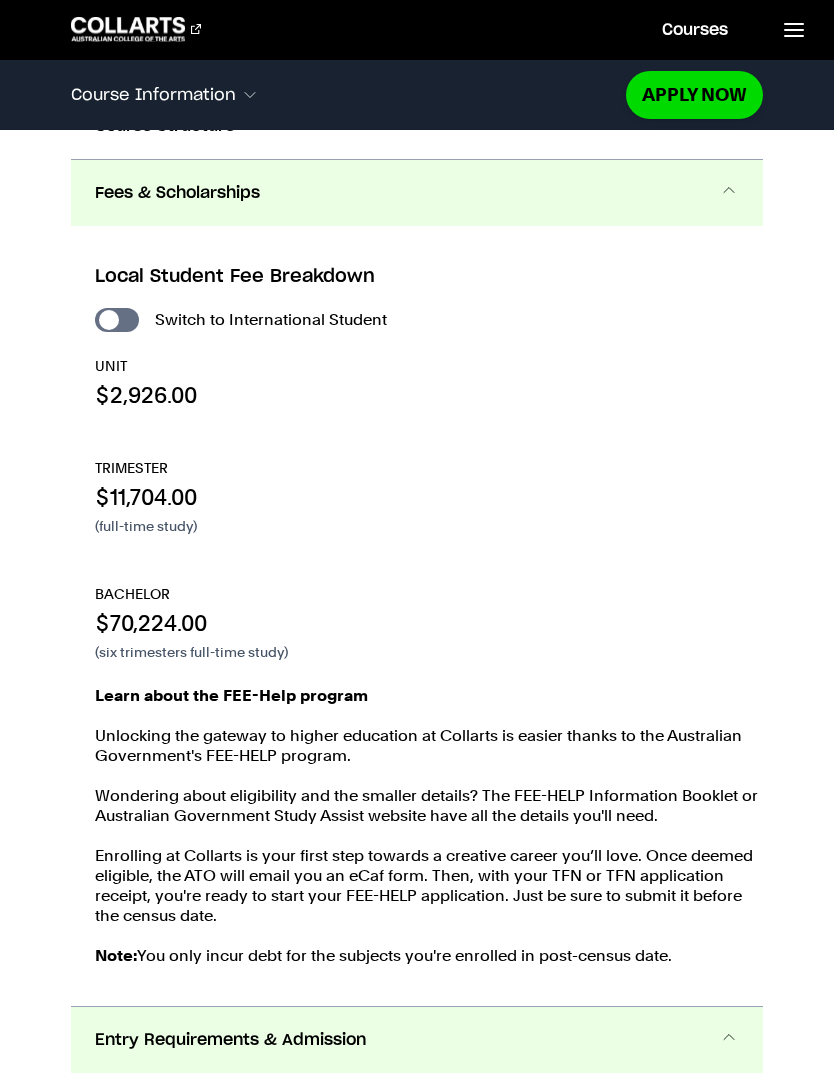 scroll, scrollTop: 2253, scrollLeft: 0, axis: vertical 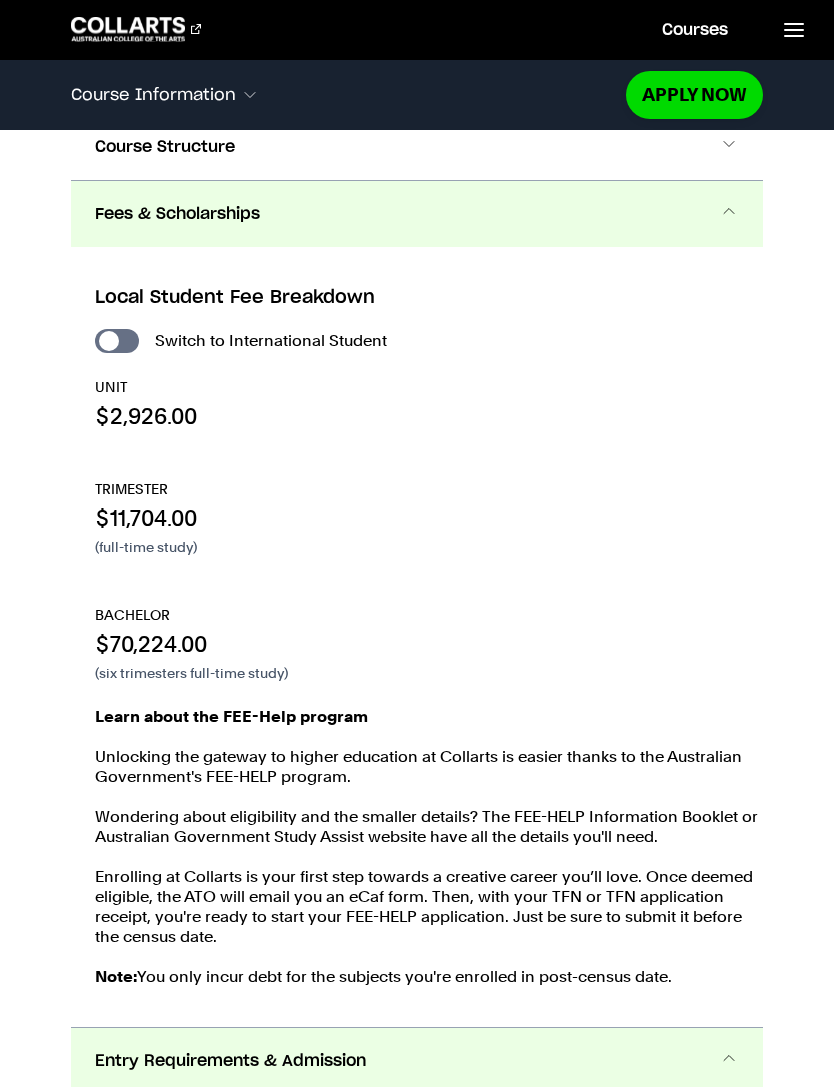 click on "Fees & Scholarships" at bounding box center (417, 214) 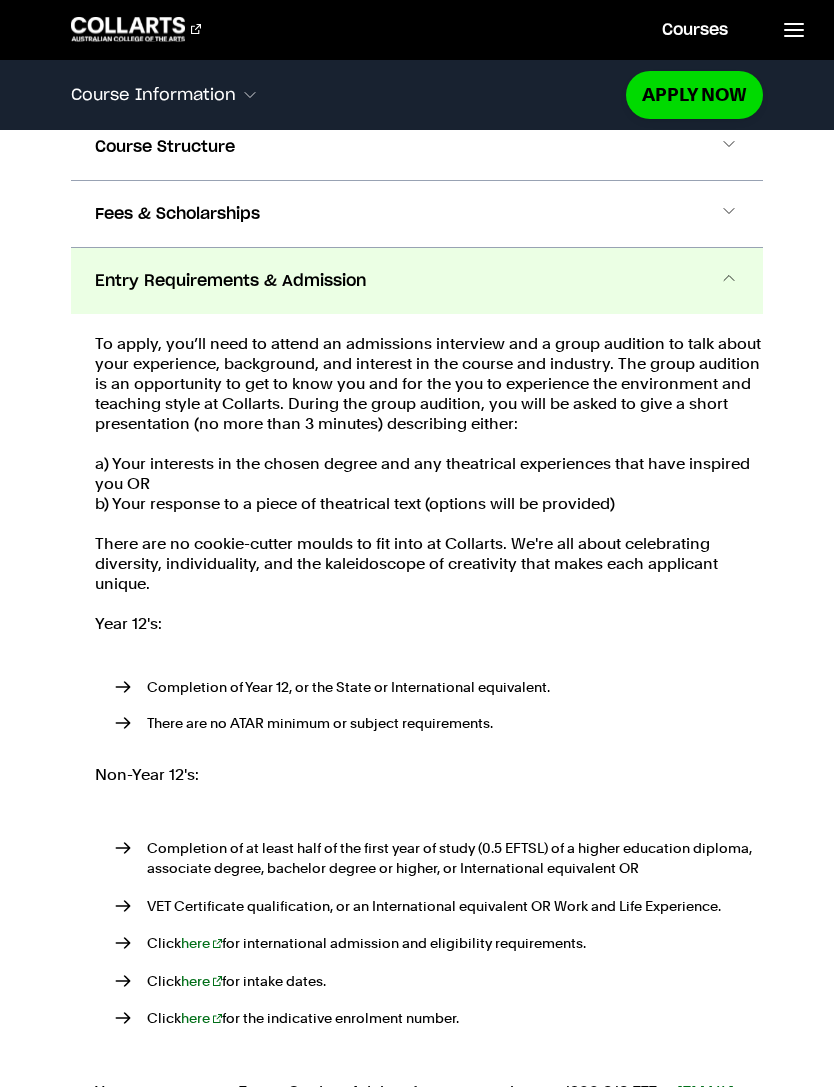 click on "Entry Requirements & Admission" at bounding box center (417, 281) 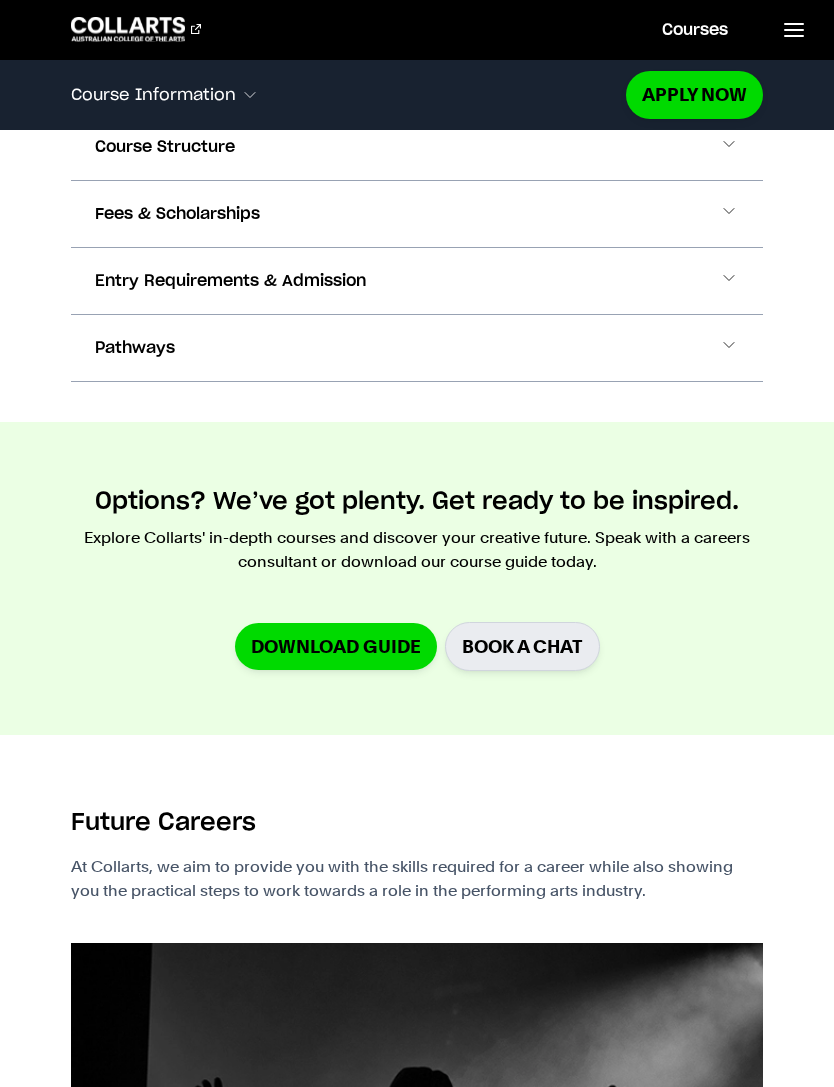 click on "Pathways" at bounding box center [417, 348] 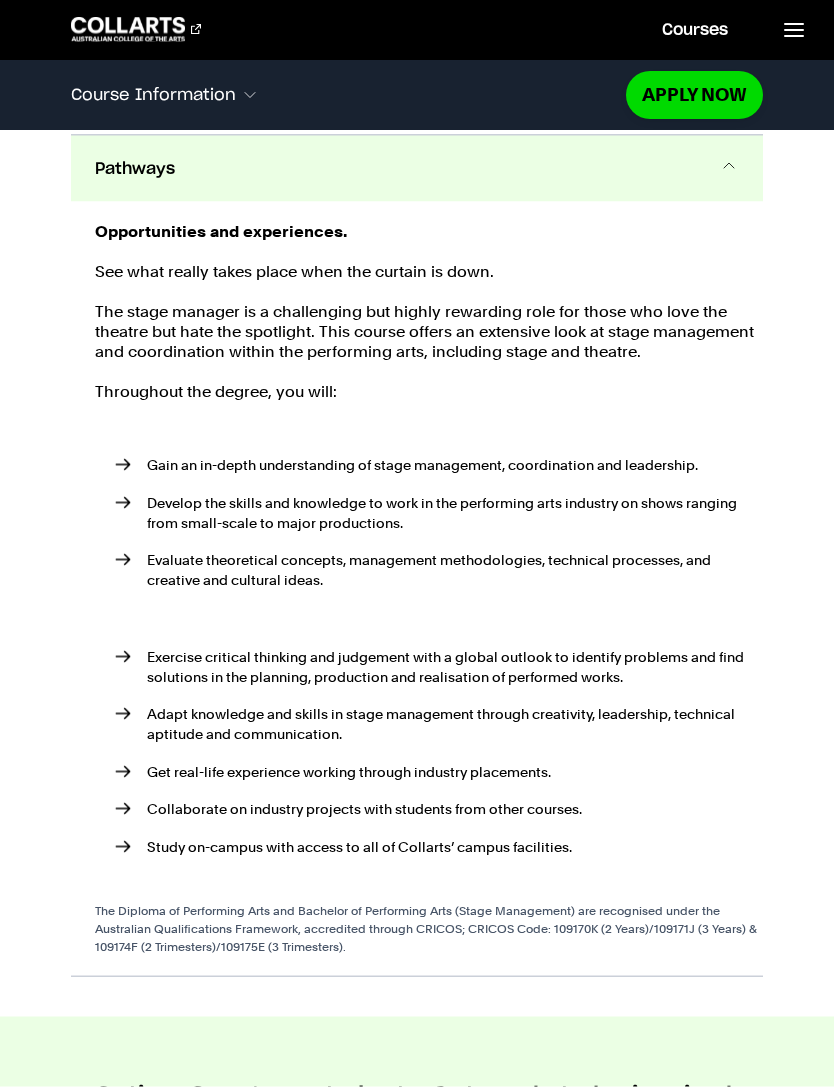 scroll, scrollTop: 2433, scrollLeft: 0, axis: vertical 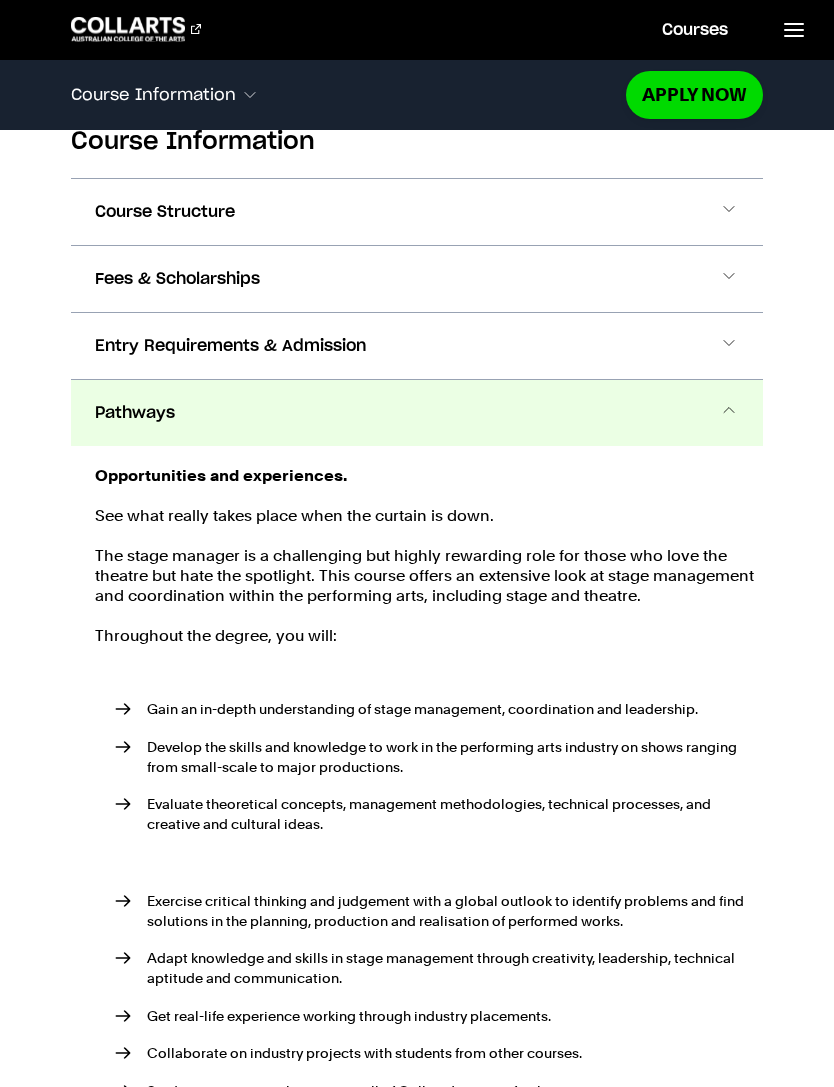 click on "Pathways" at bounding box center [417, 413] 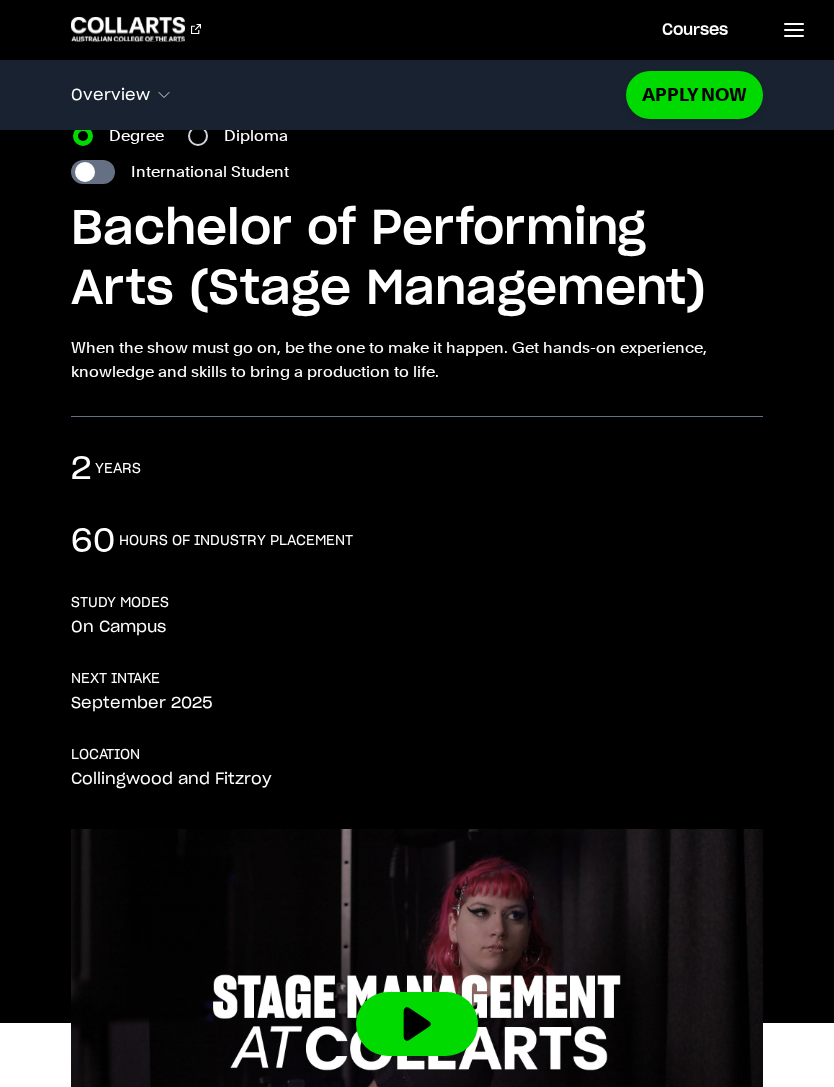 scroll, scrollTop: 0, scrollLeft: 0, axis: both 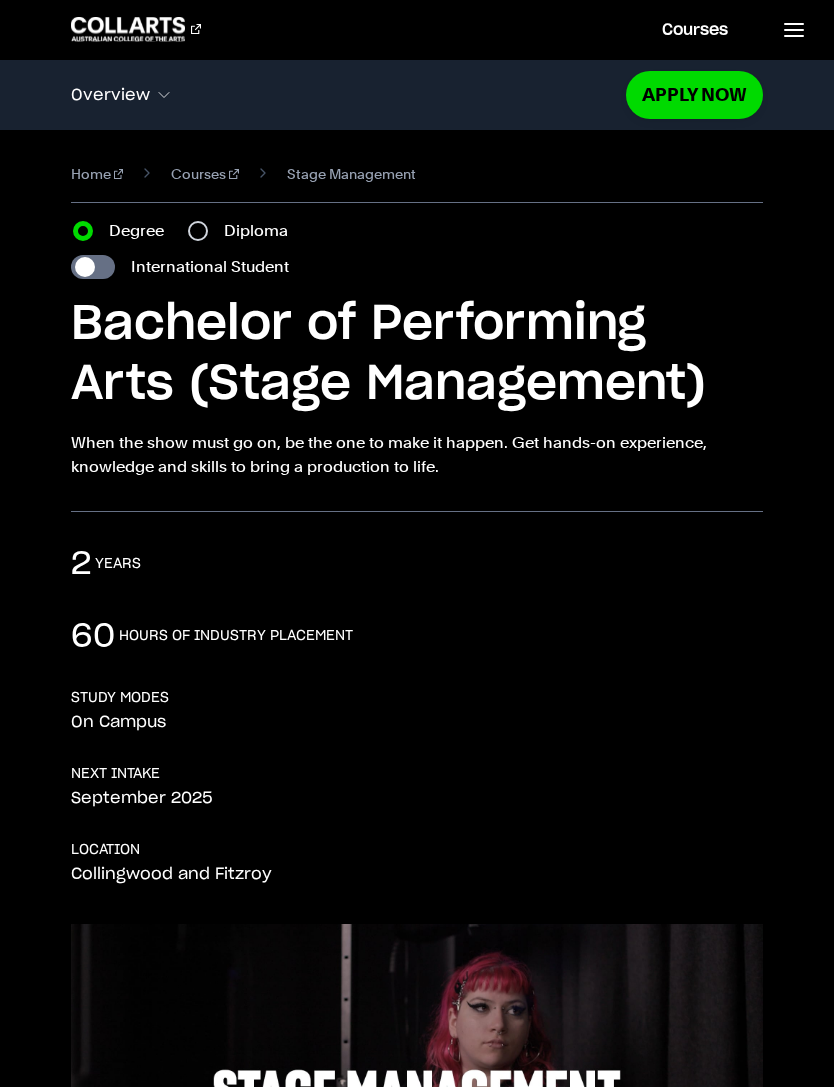 click 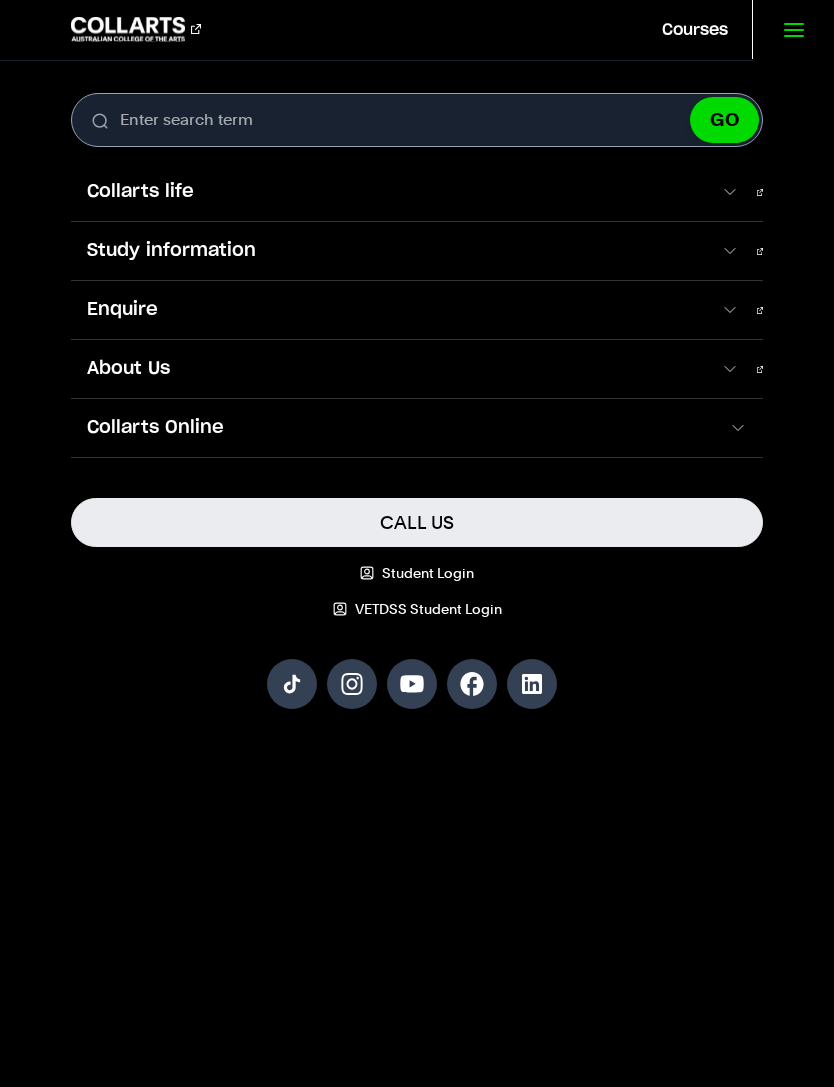 click on "About Us" at bounding box center (395, 369) 